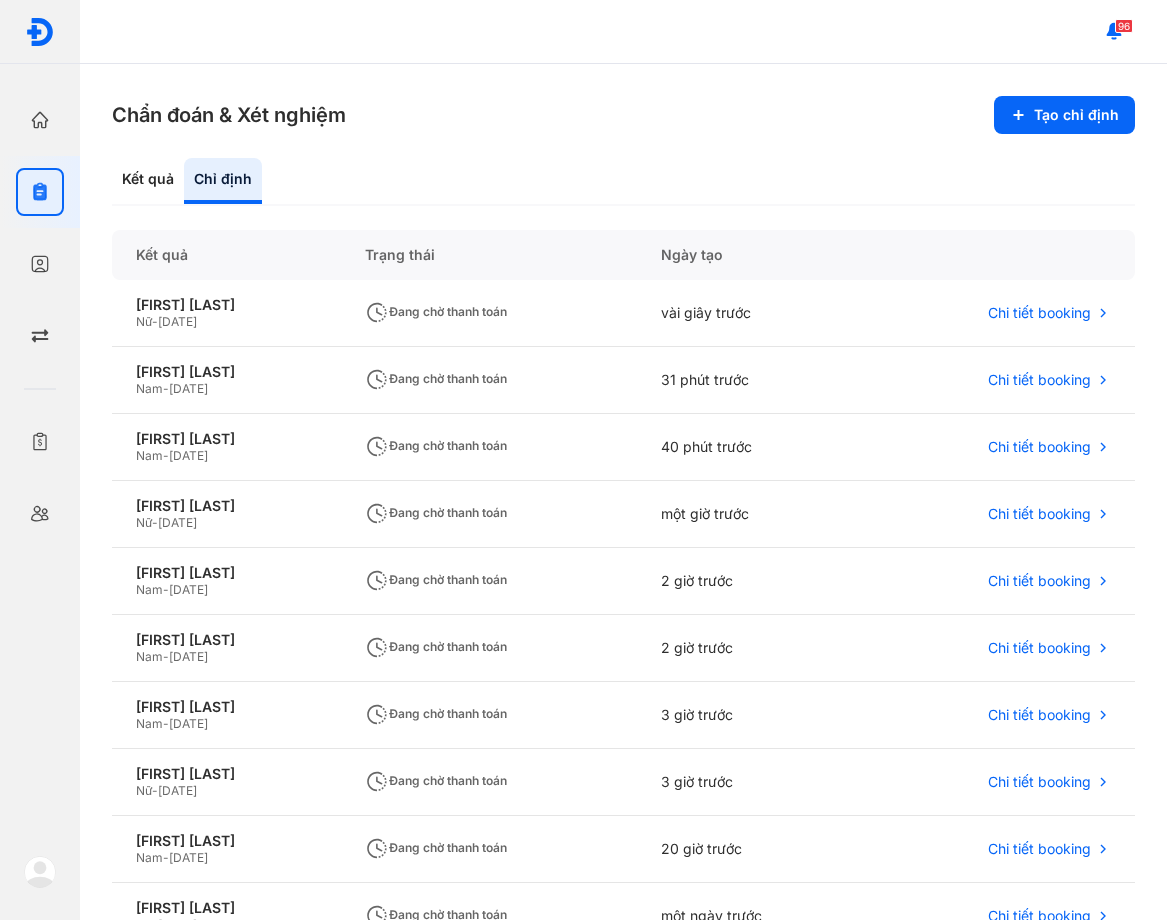 scroll, scrollTop: 0, scrollLeft: 0, axis: both 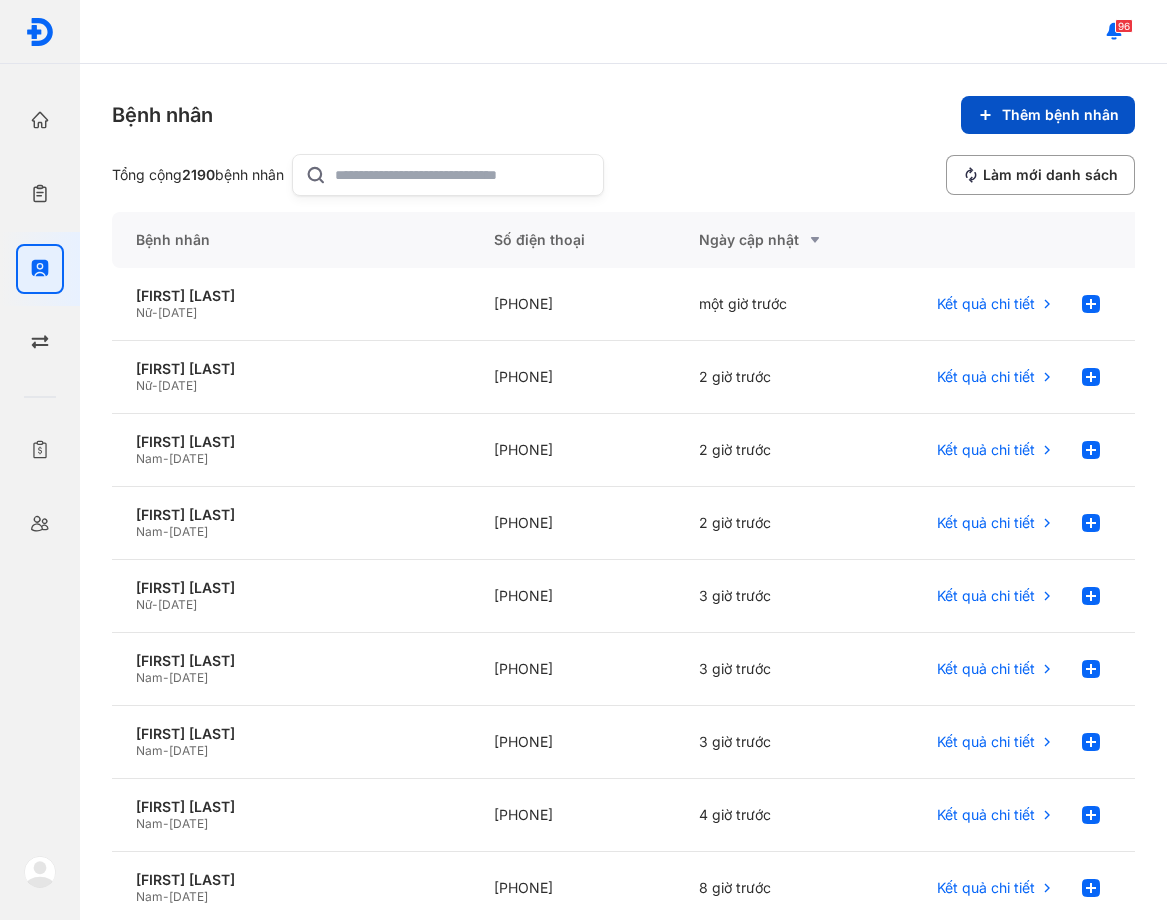 click on "Thêm bệnh nhân" 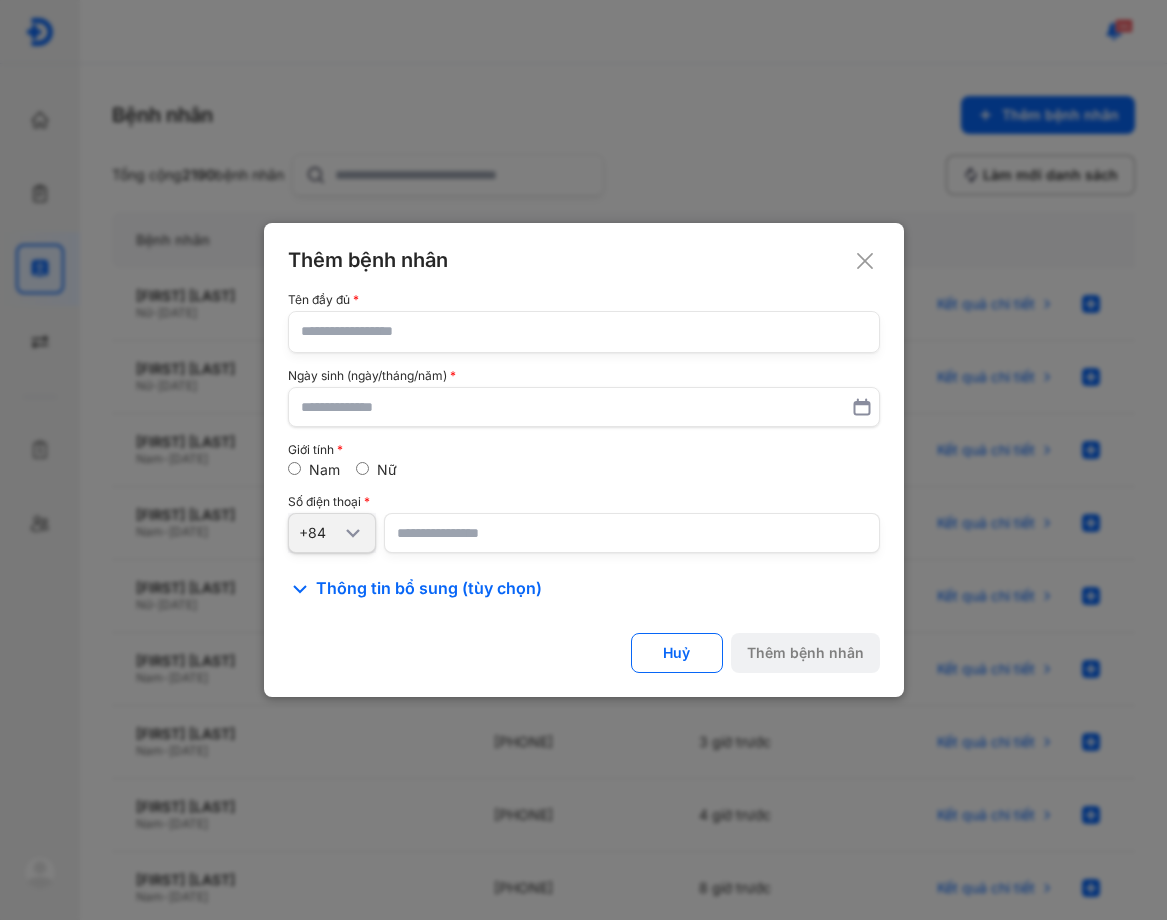 click 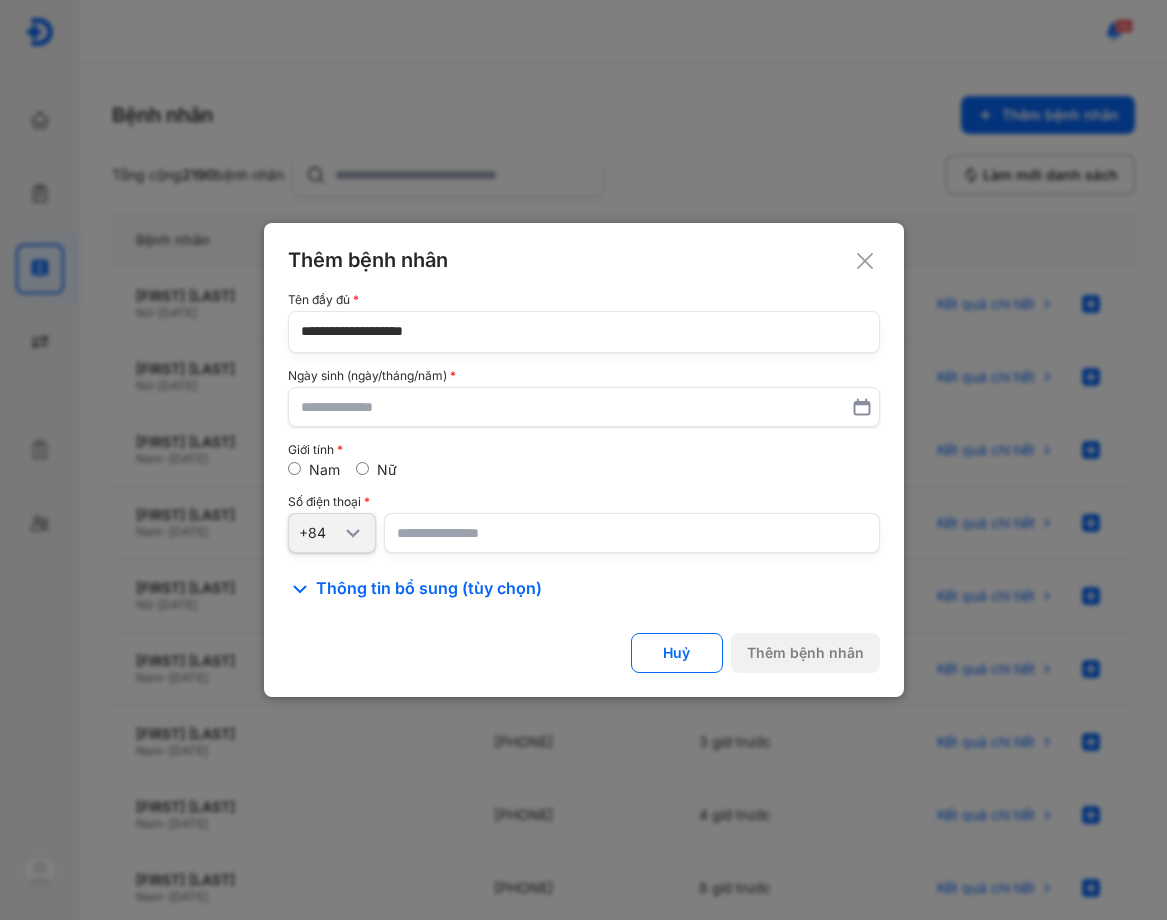type on "**********" 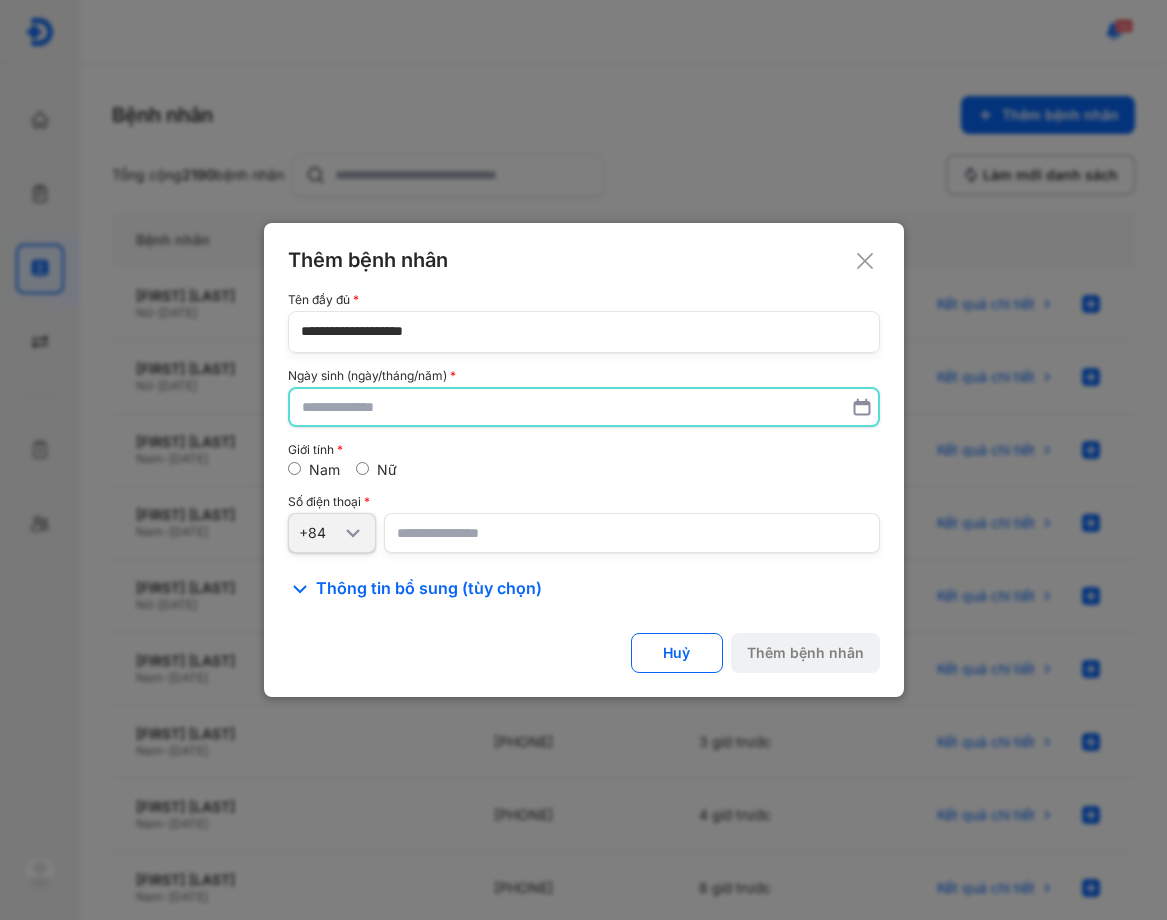 click at bounding box center (584, 407) 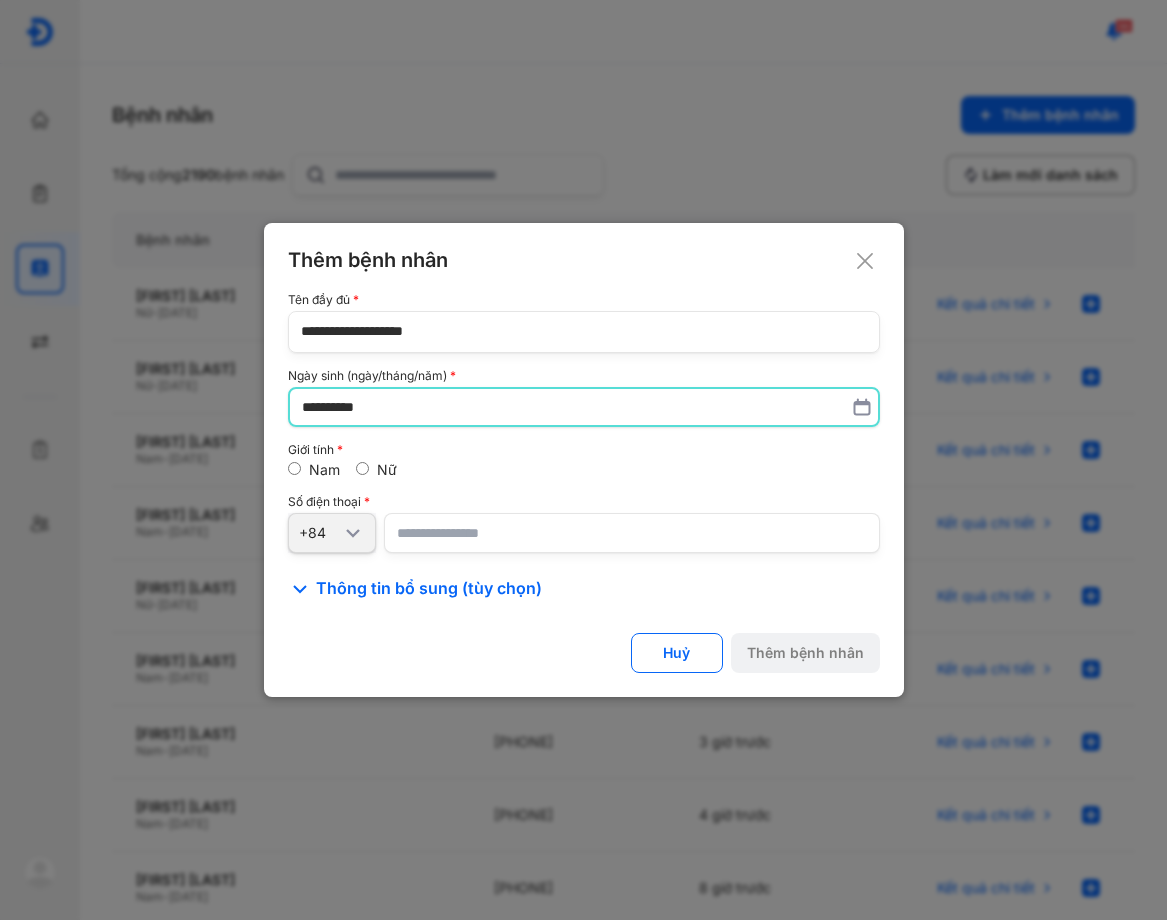 type on "**********" 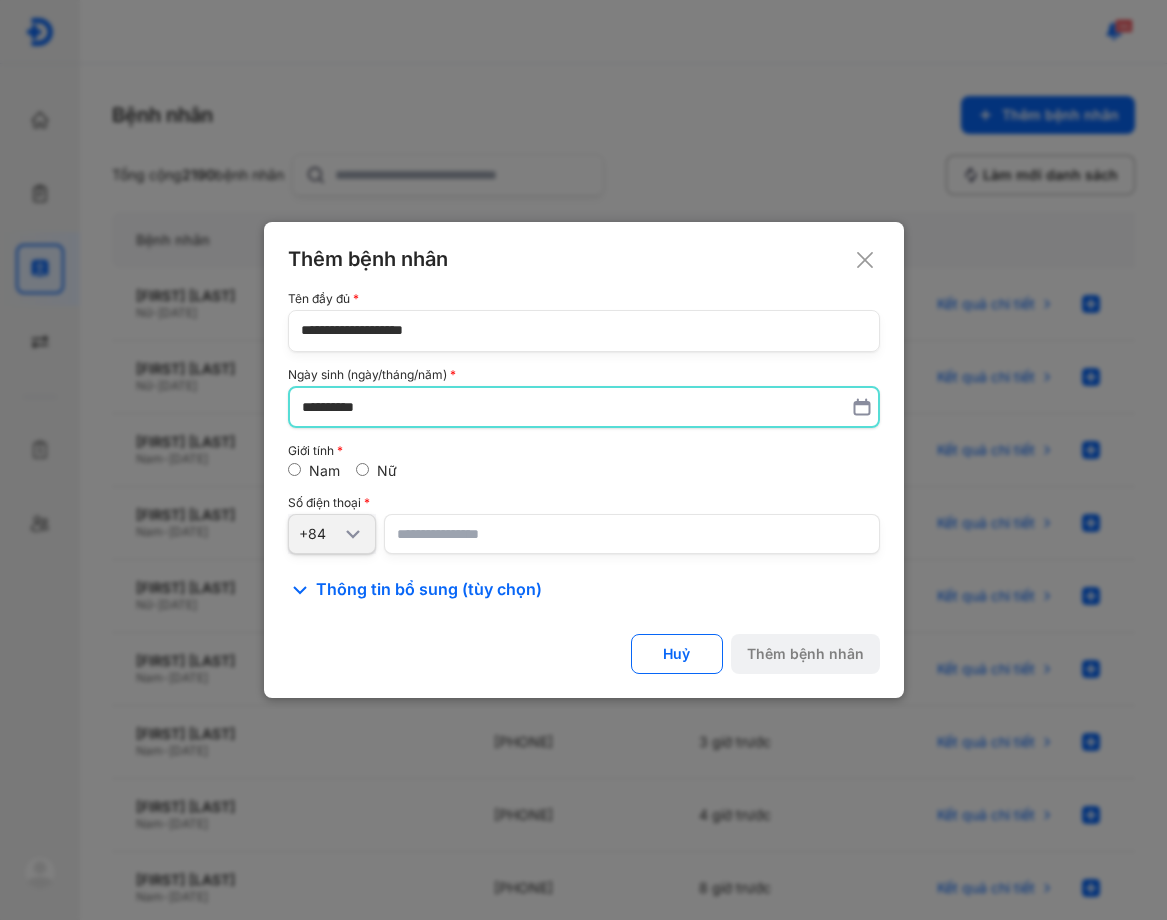 drag, startPoint x: 471, startPoint y: 544, endPoint x: 393, endPoint y: 518, distance: 82.219215 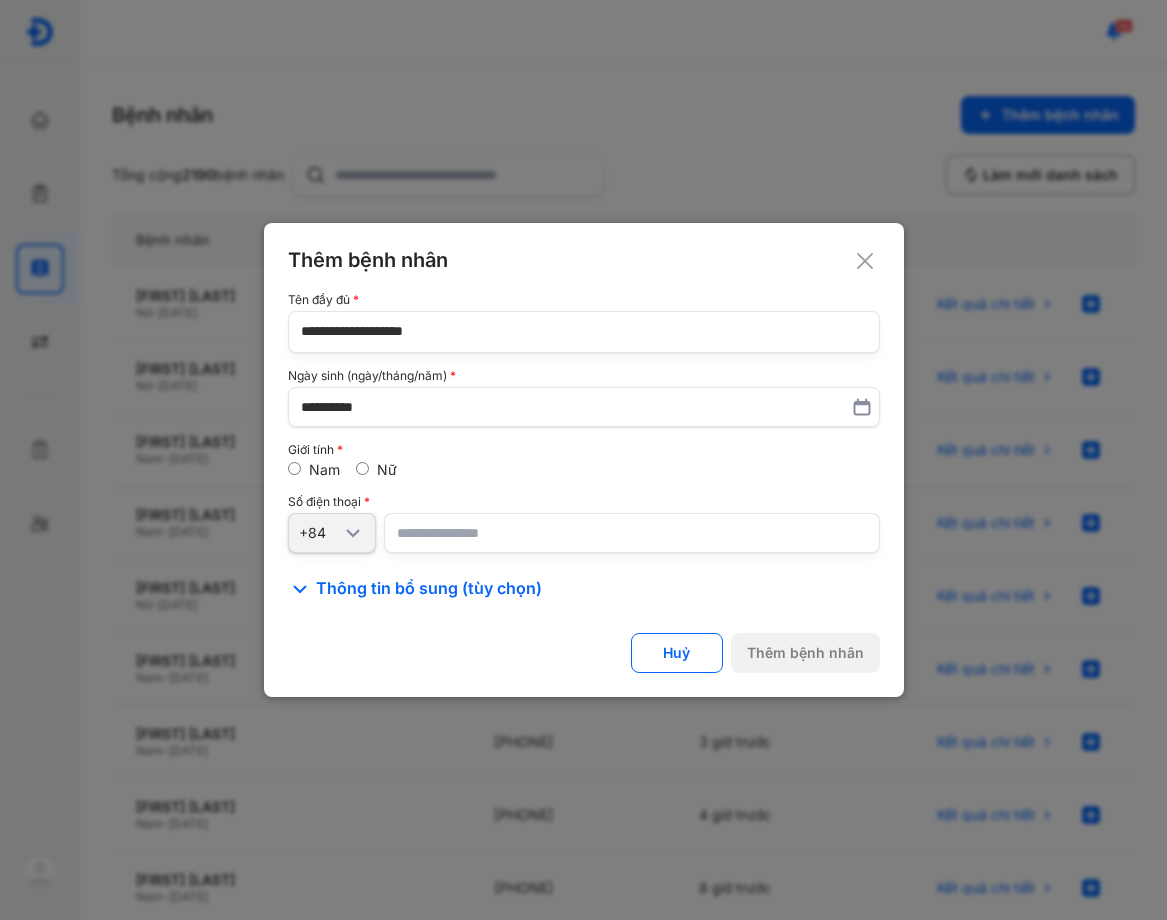 drag, startPoint x: 523, startPoint y: 579, endPoint x: 526, endPoint y: 564, distance: 15.297058 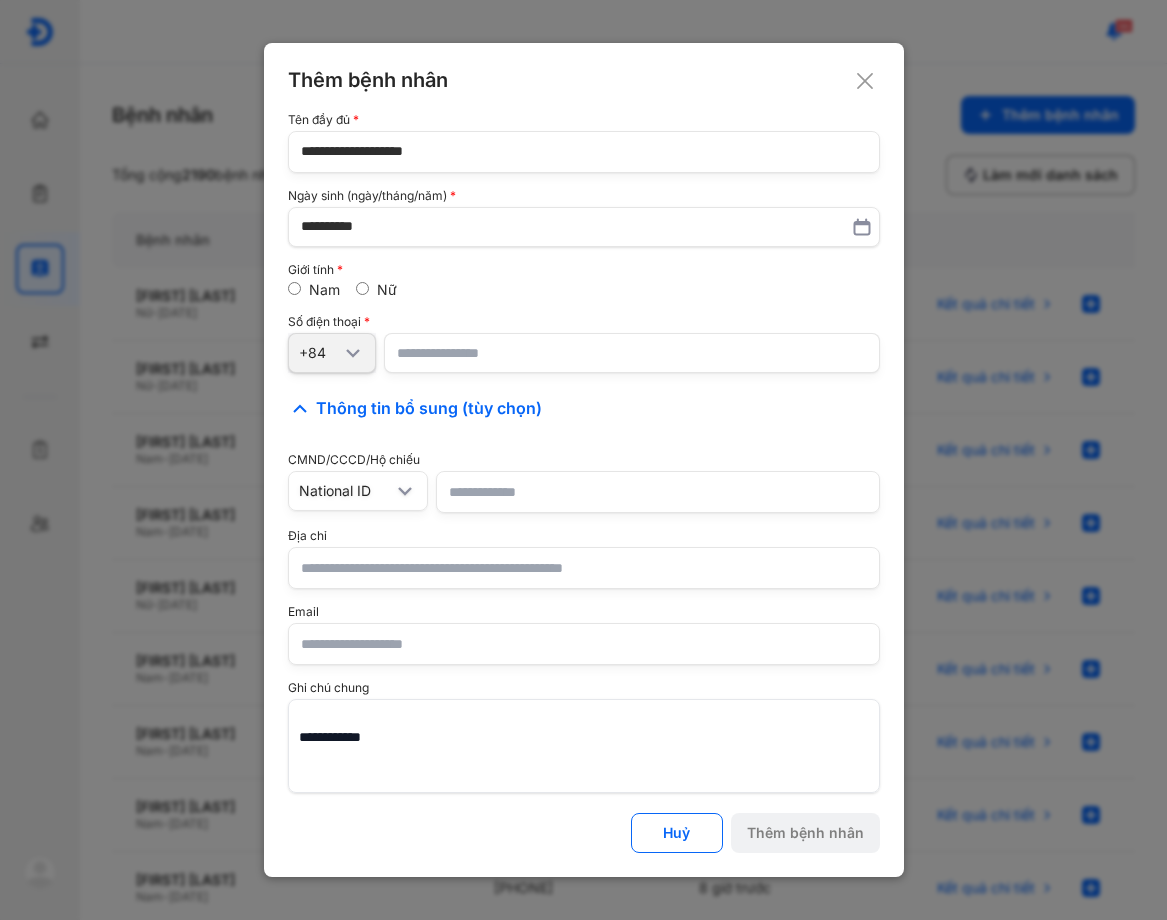 click on "Địa chỉ" at bounding box center [584, 536] 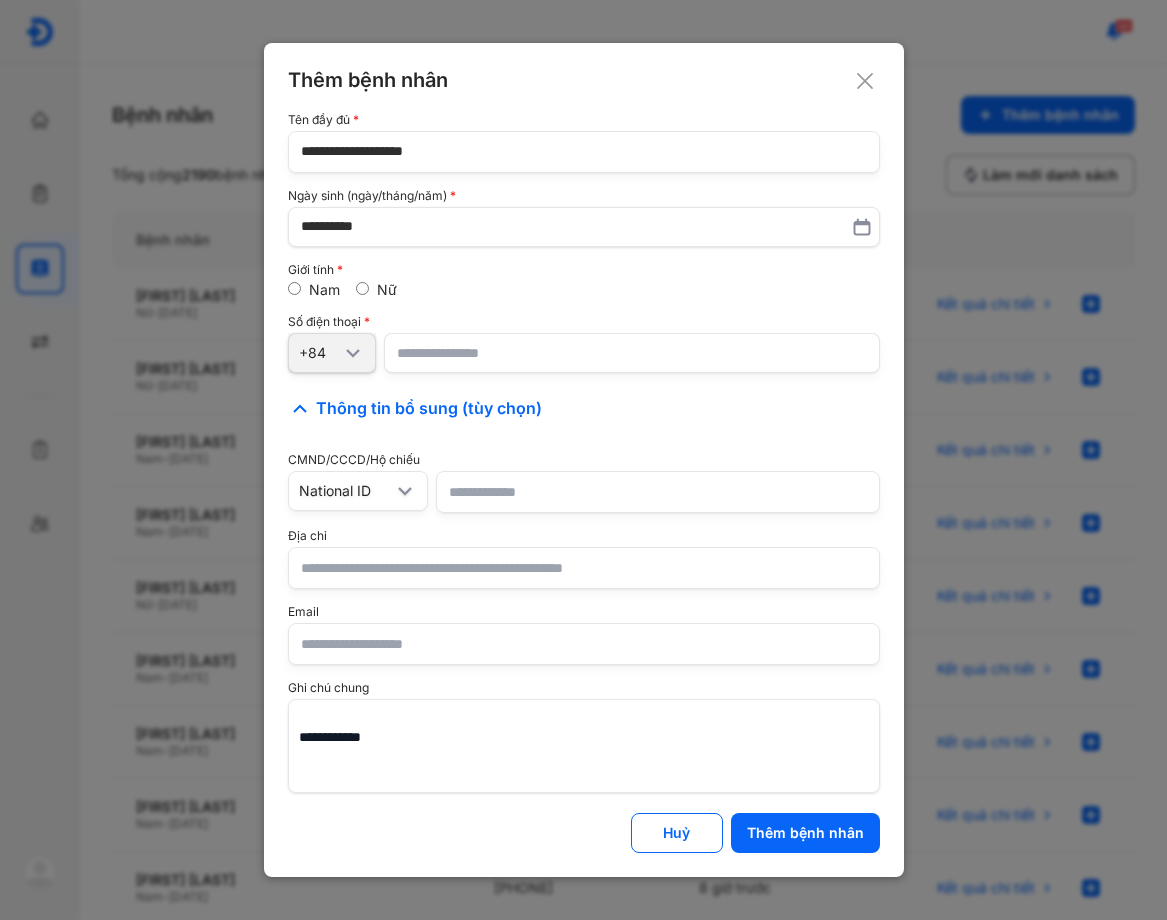 type on "**********" 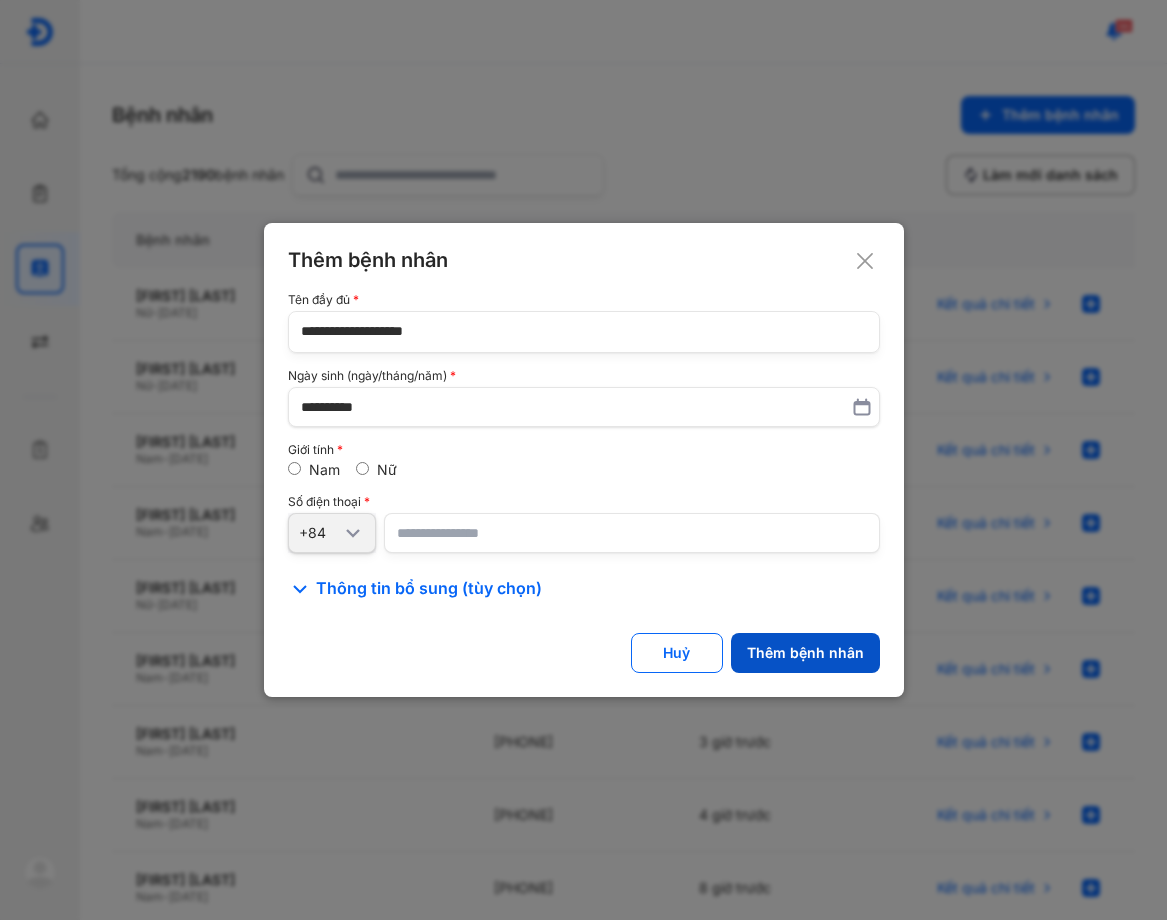 click on "Thêm bệnh nhân" 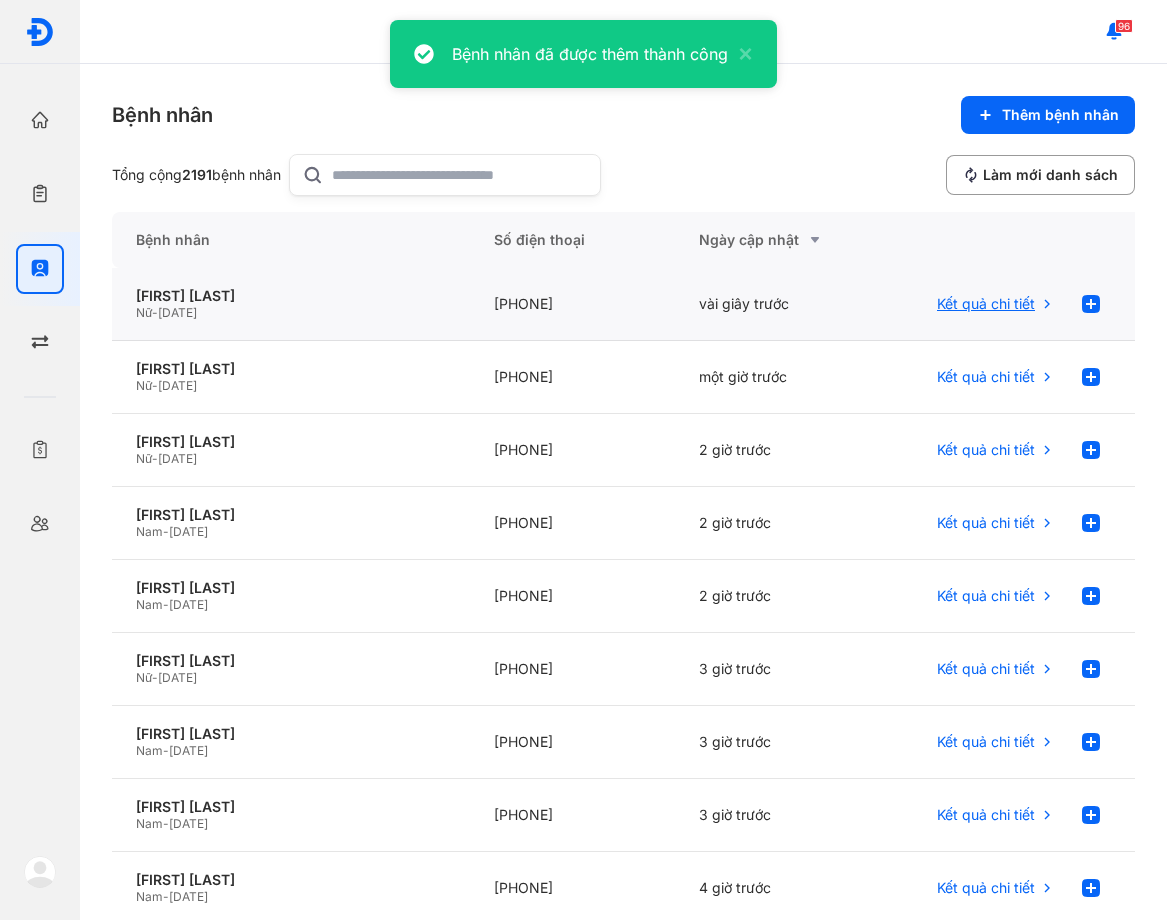 click on "Kết quả chi tiết" 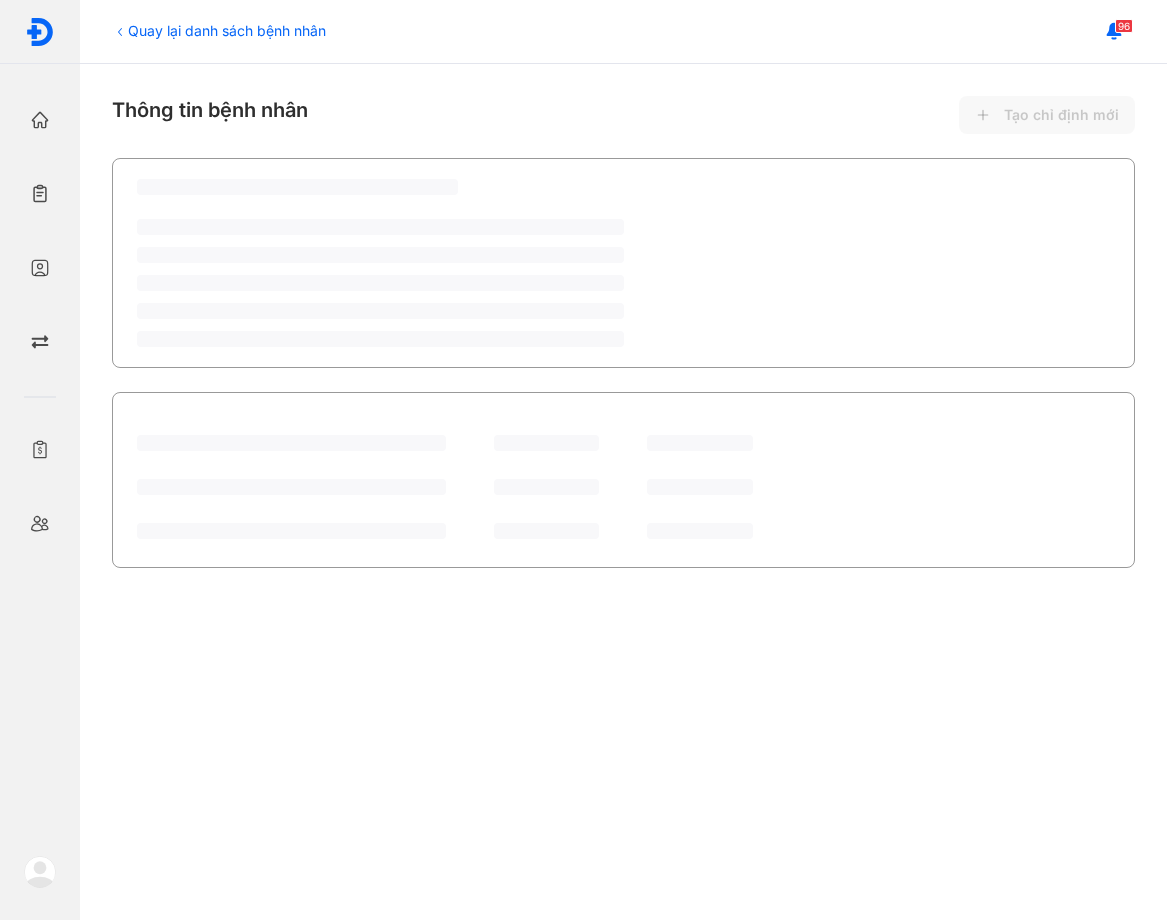 scroll, scrollTop: 0, scrollLeft: 0, axis: both 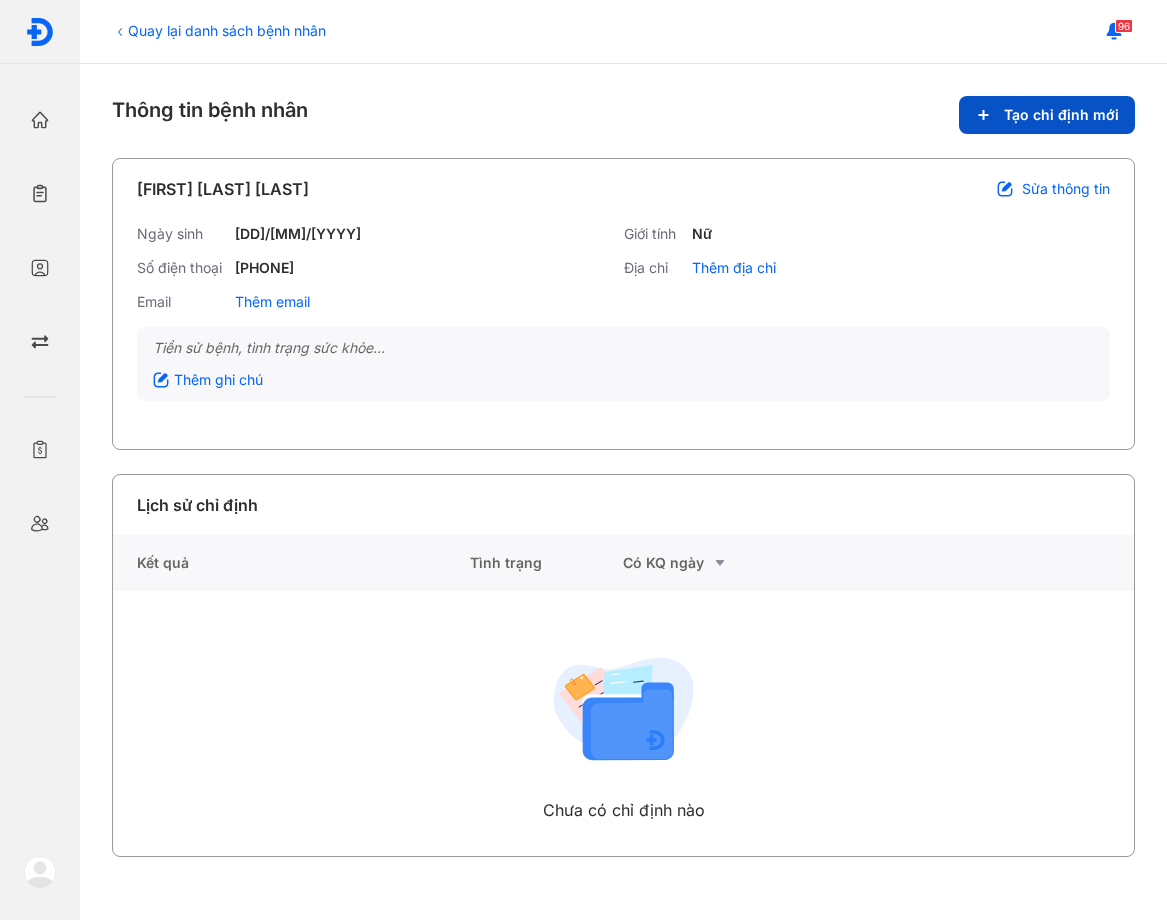 click on "Tạo chỉ định mới" at bounding box center [1047, 115] 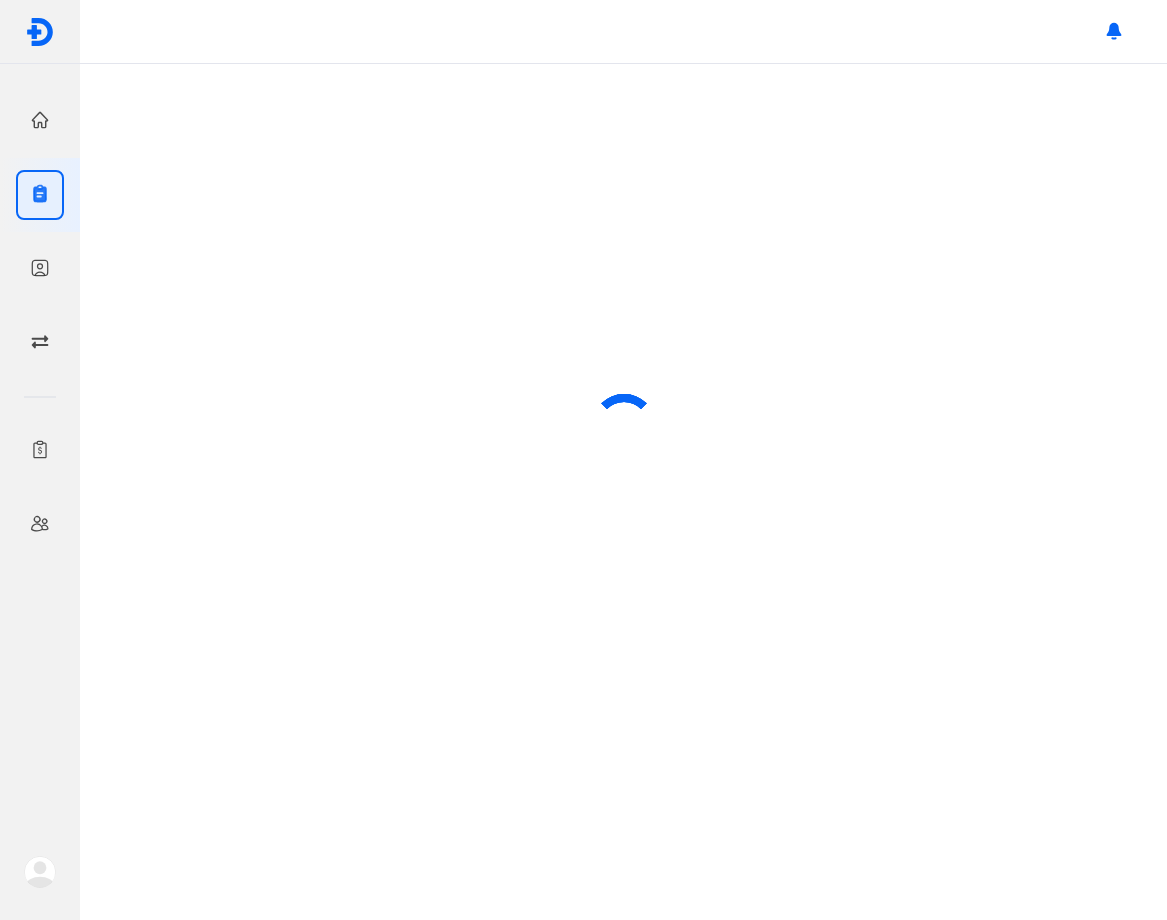 scroll, scrollTop: 0, scrollLeft: 0, axis: both 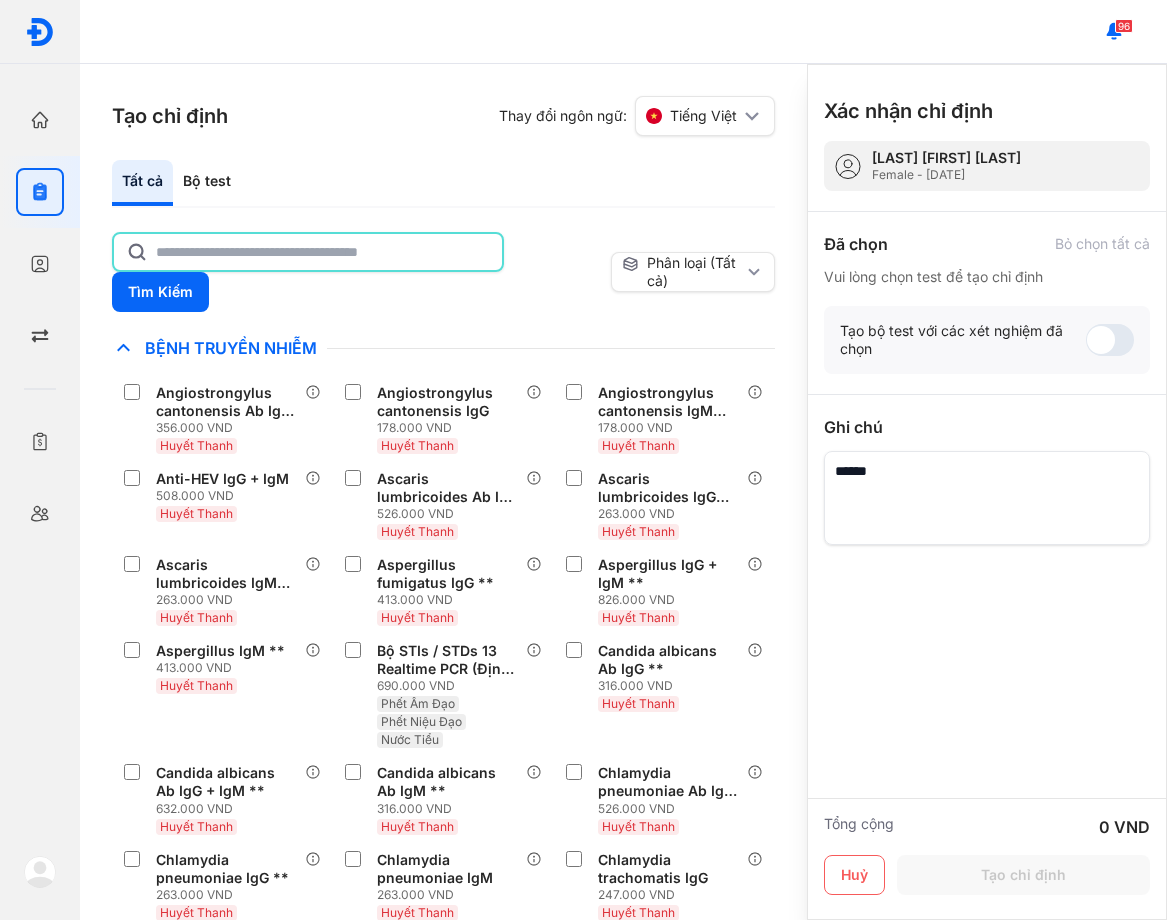 click 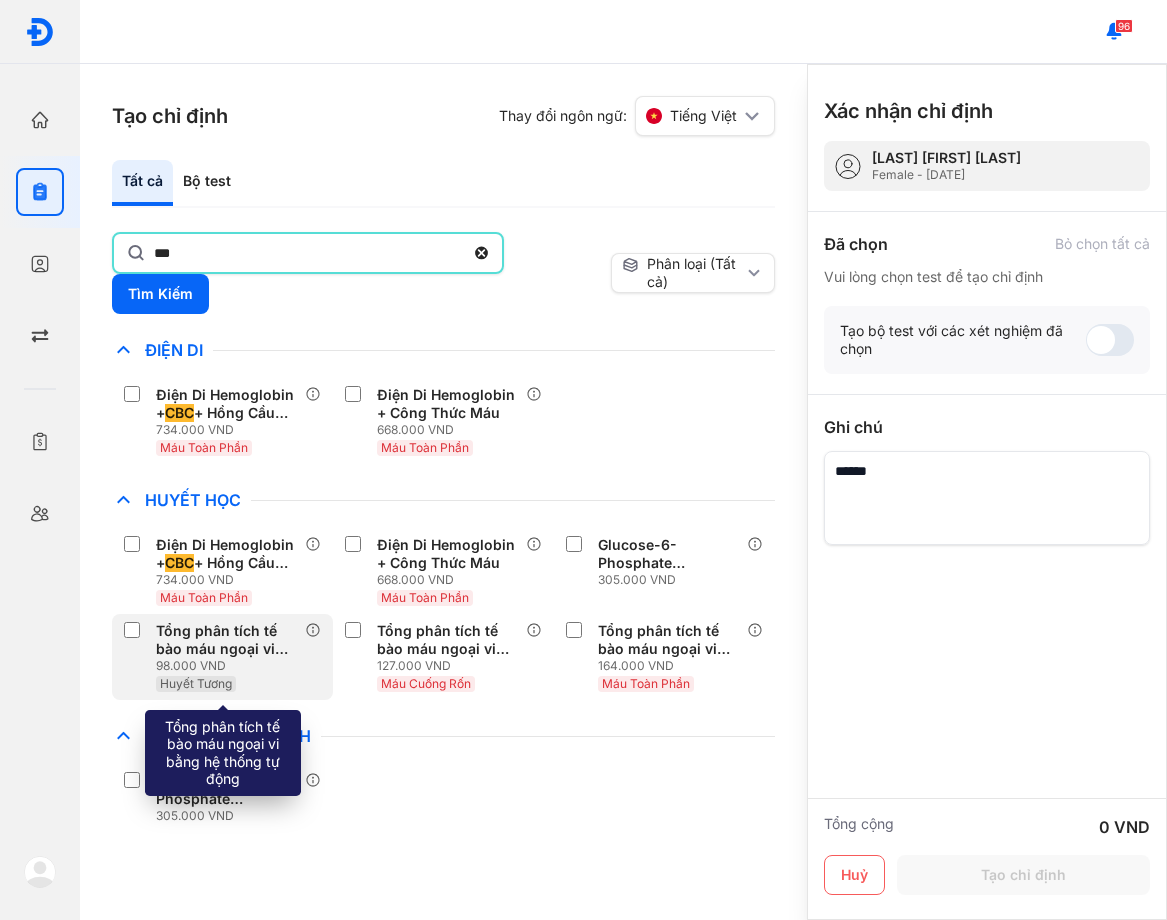 click on "Tổng phân tích tế bào máu ngoại vi bằng hệ thống tự động" at bounding box center [226, 640] 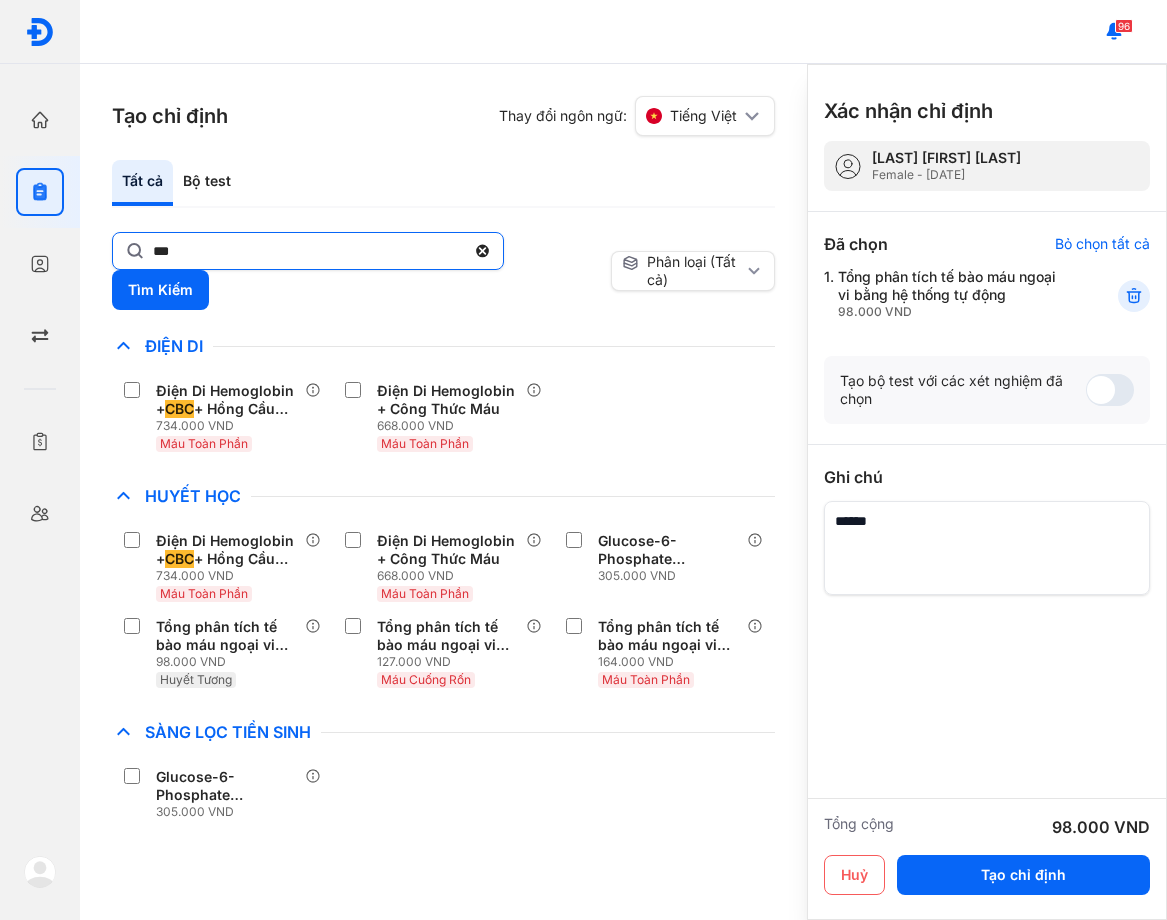click on "***" 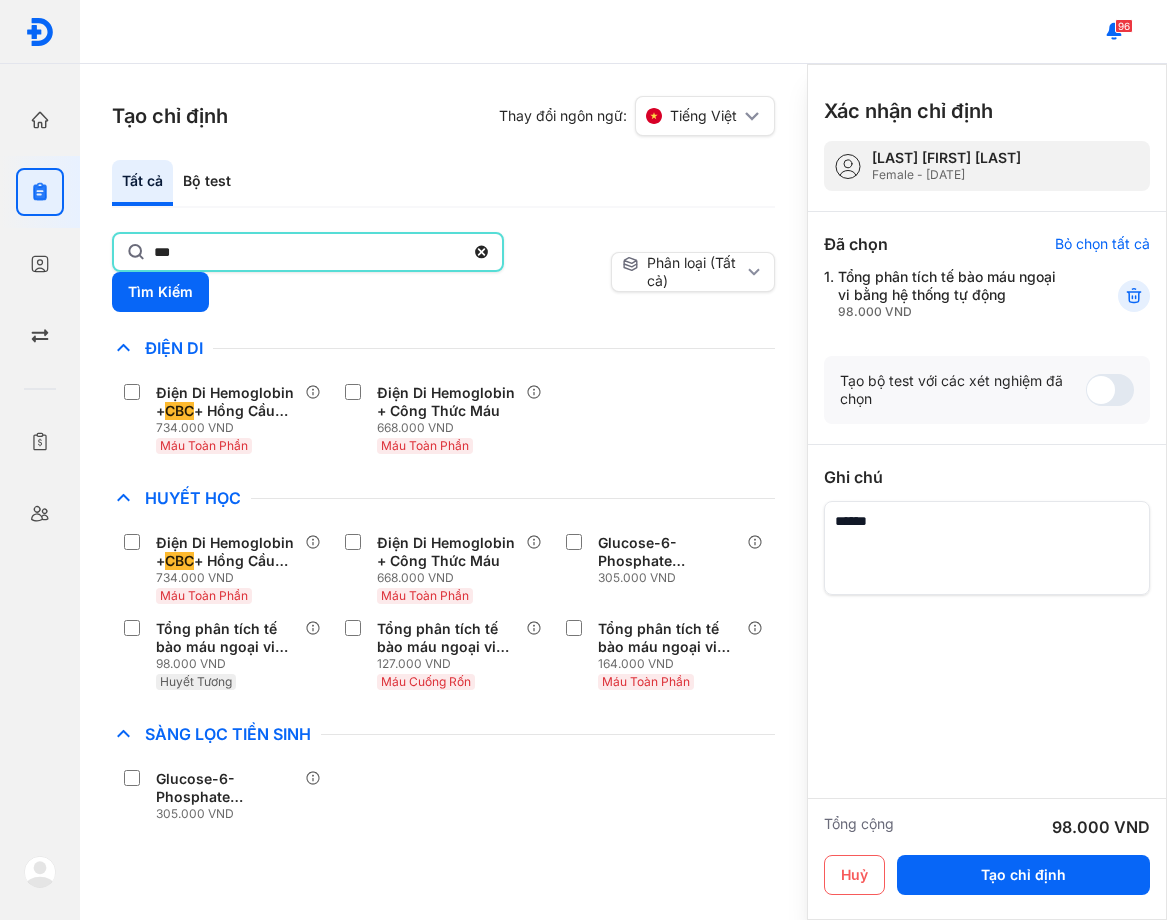 click on "***" 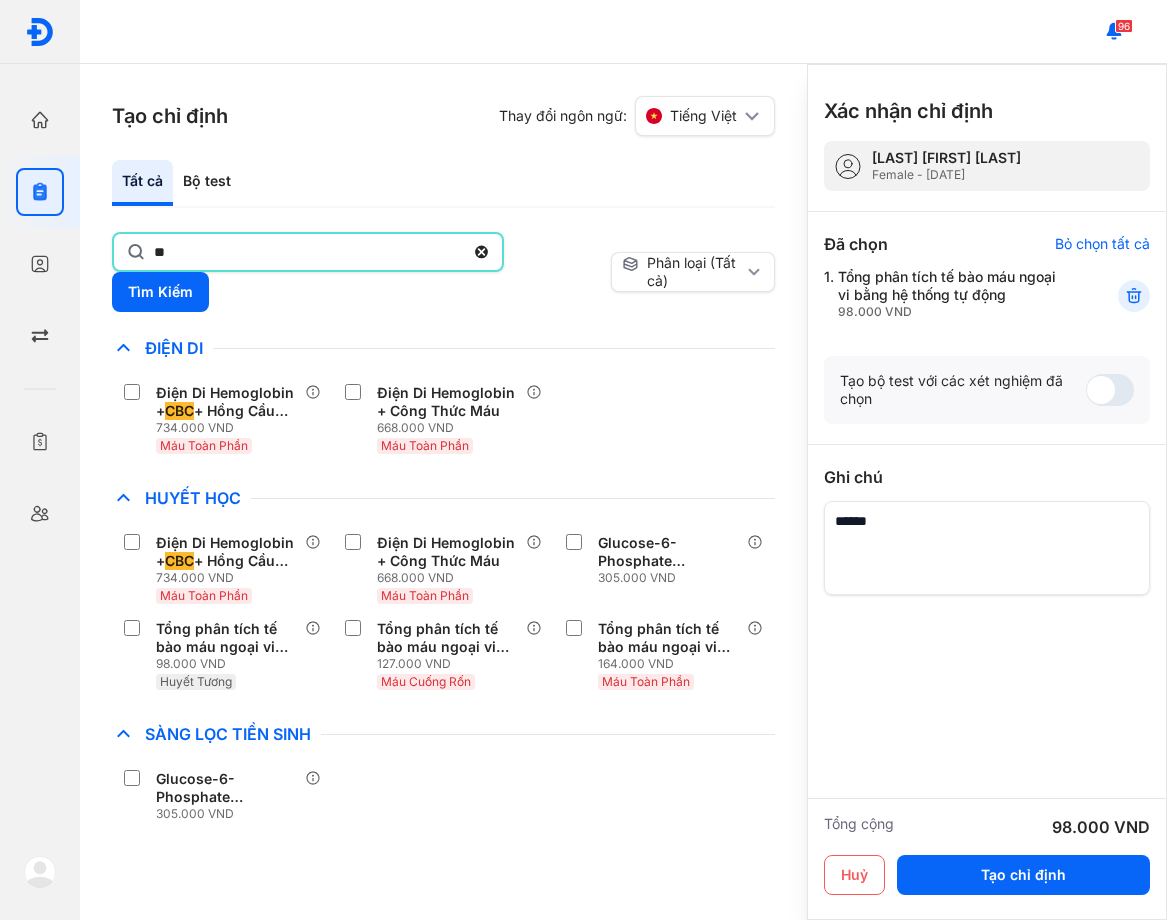 type on "*" 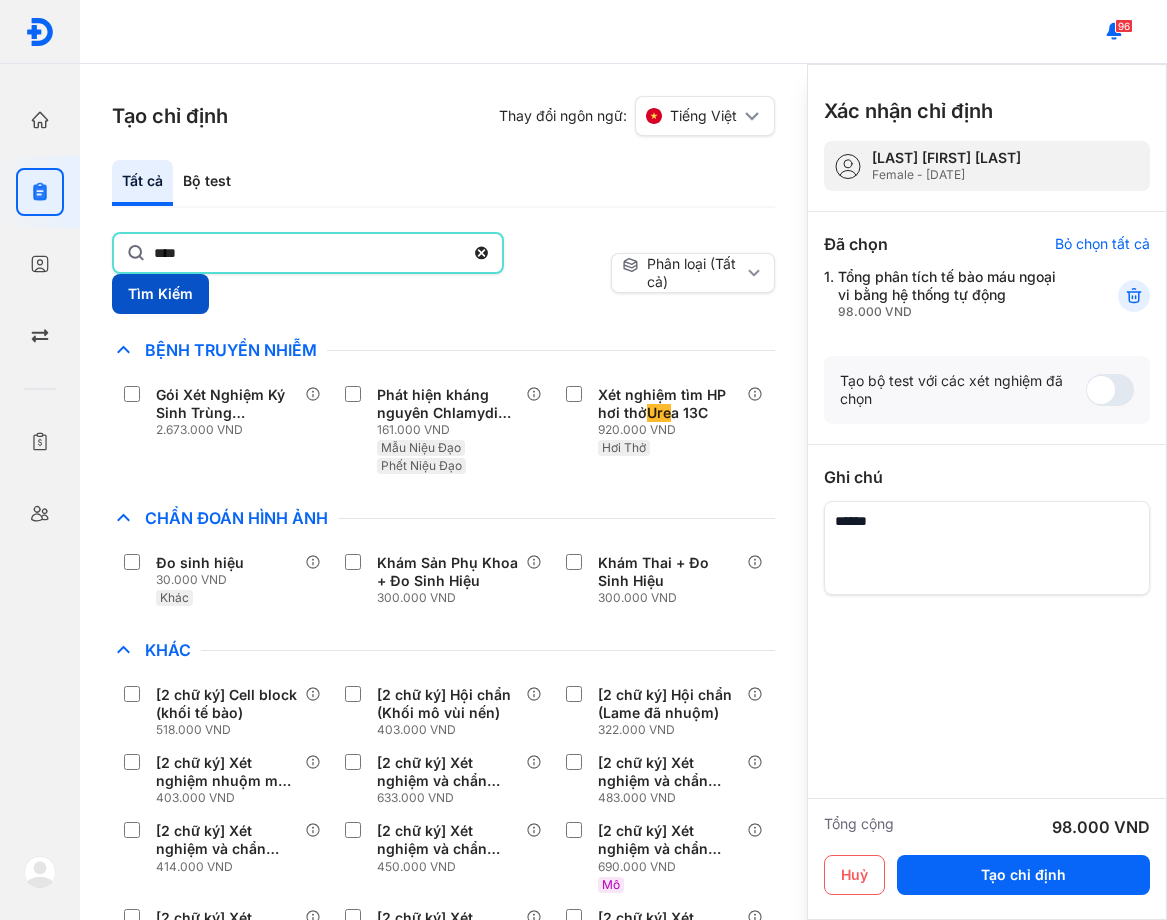 click on "Tìm Kiếm" at bounding box center (160, 294) 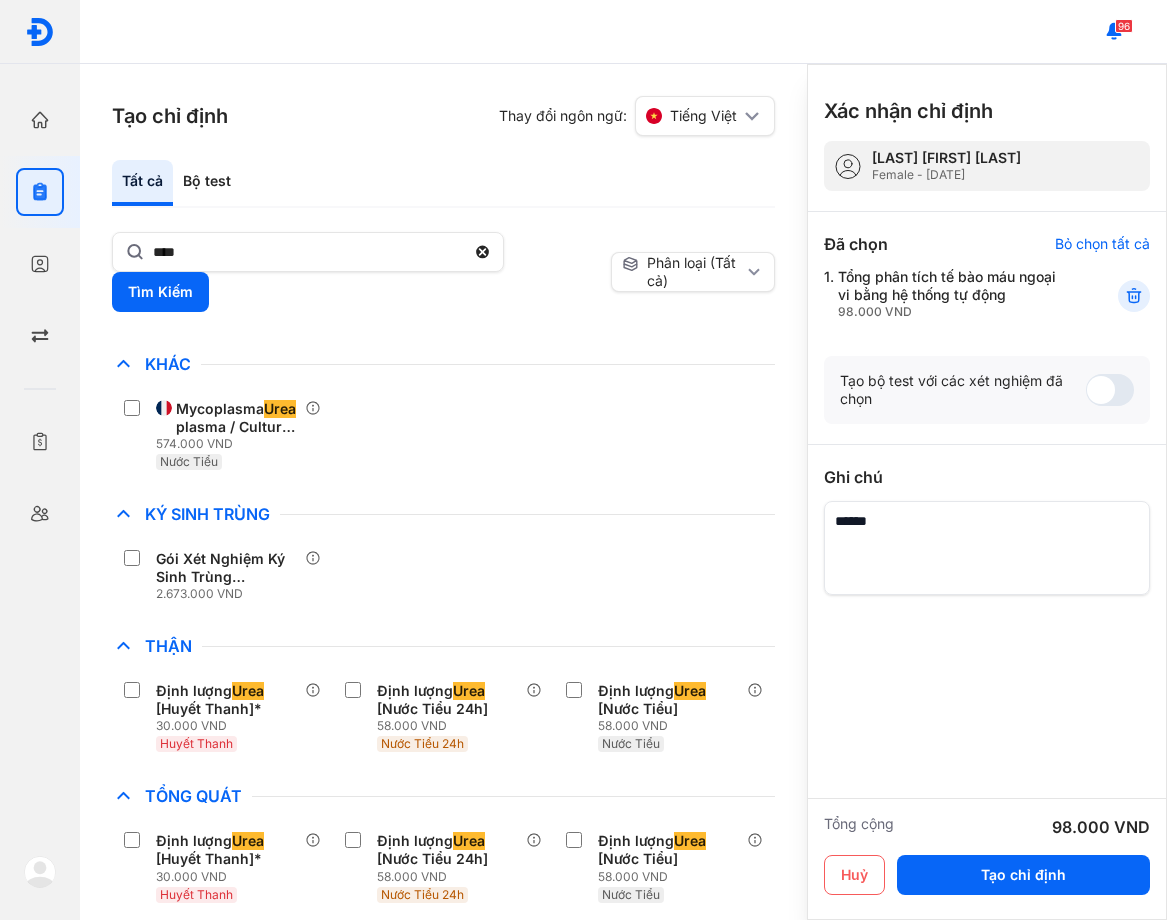 scroll, scrollTop: 148, scrollLeft: 0, axis: vertical 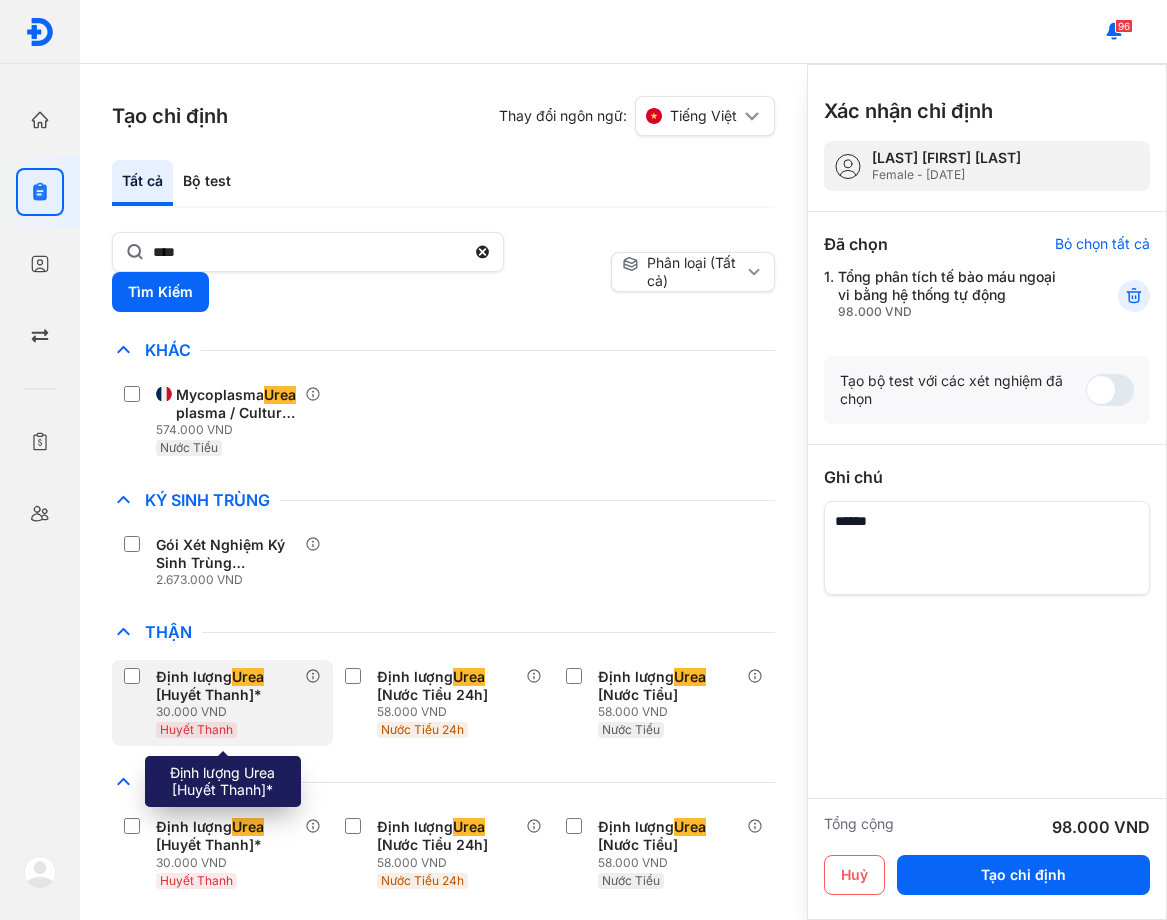 click on "Định lượng  Urea  [Huyết Thanh]*" at bounding box center [226, 686] 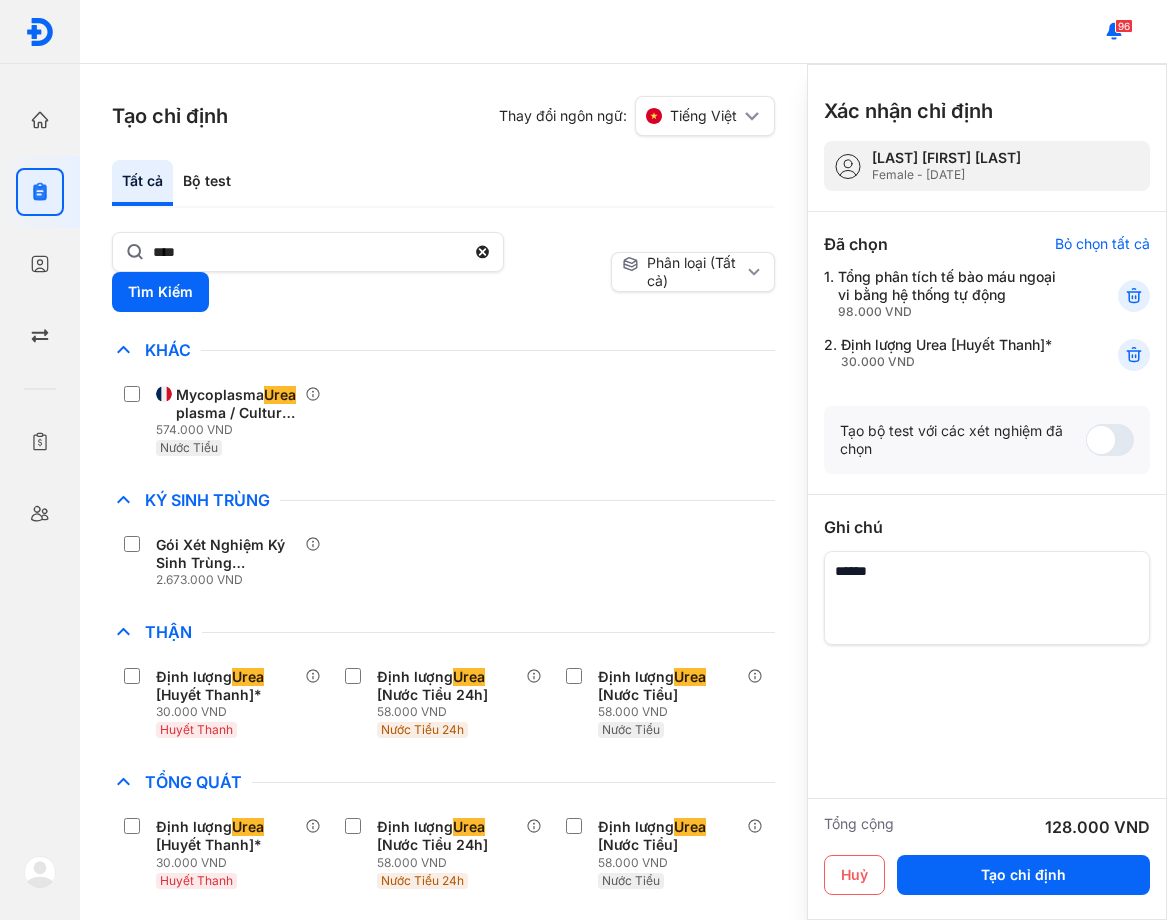 click on "Tất cả Bộ test **** Tìm Kiếm  Phân loại (Tất cả) Lưu làm chế độ xem mặc định Chỉ định nhiều nhất Bệnh Truyền Nhiễm Gói Xét Nghiệm Ký Sinh Trùng (Parasites) + HP hơi thở  Urea  13C 2.673.000 VND Xét nghiệm tìm HP hơi thở  Urea  13C 920.000 VND Hơi Thở Chẩn Đoán Hình Ảnh Chất Gây Nghiện COVID Di Truyền Dị Ứng Điện Di Độc Chất Đông Máu Gan Hô Hấp Huyết Học Khác Mycoplasma  Urea plasma / Culture (M. hominis / U.  urea lyticum) ** 574.000 VND Nước Tiểu Ký Sinh Trùng Gói Xét Nghiệm Ký Sinh Trùng (Parasites) + HP hơi thở  Urea  13C 2.673.000 VND Nội Tiết Tố & Hóoc-môn Sản Phụ Khoa Sàng Lọc Tiền Sinh STIs Sức Khỏe Nam Giới Thận Định lượng  Urea  [Huyết Thanh]* 30.000 VND Huyết Thanh Định lượng  Urea  [Nước Tiểu 24h] 58.000 VND Nước Tiểu 24h Định lượng  Urea  [Nước Tiểu] 58.000 VND Nước Tiểu Tiểu Đường Tim Mạch Tổng Quát Urea lx" at bounding box center [443, 540] 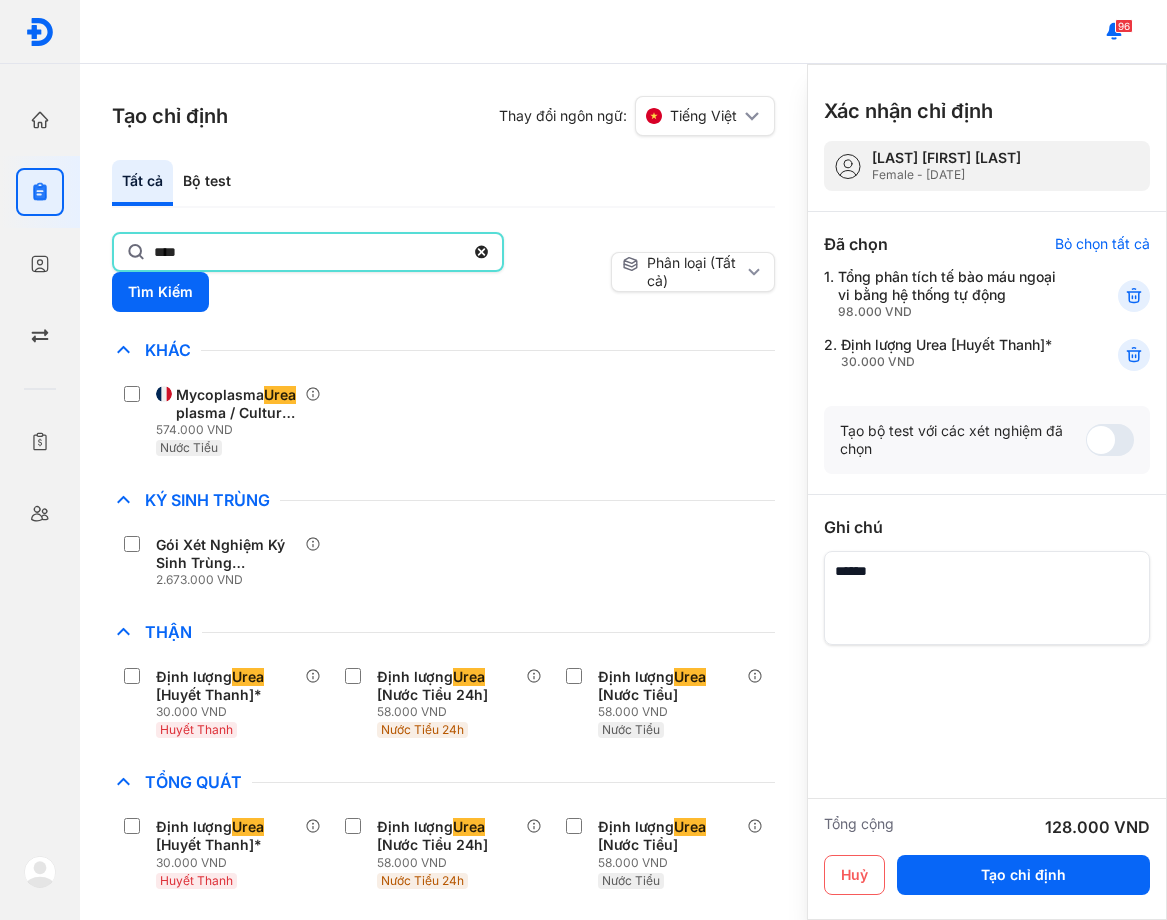 click on "****" 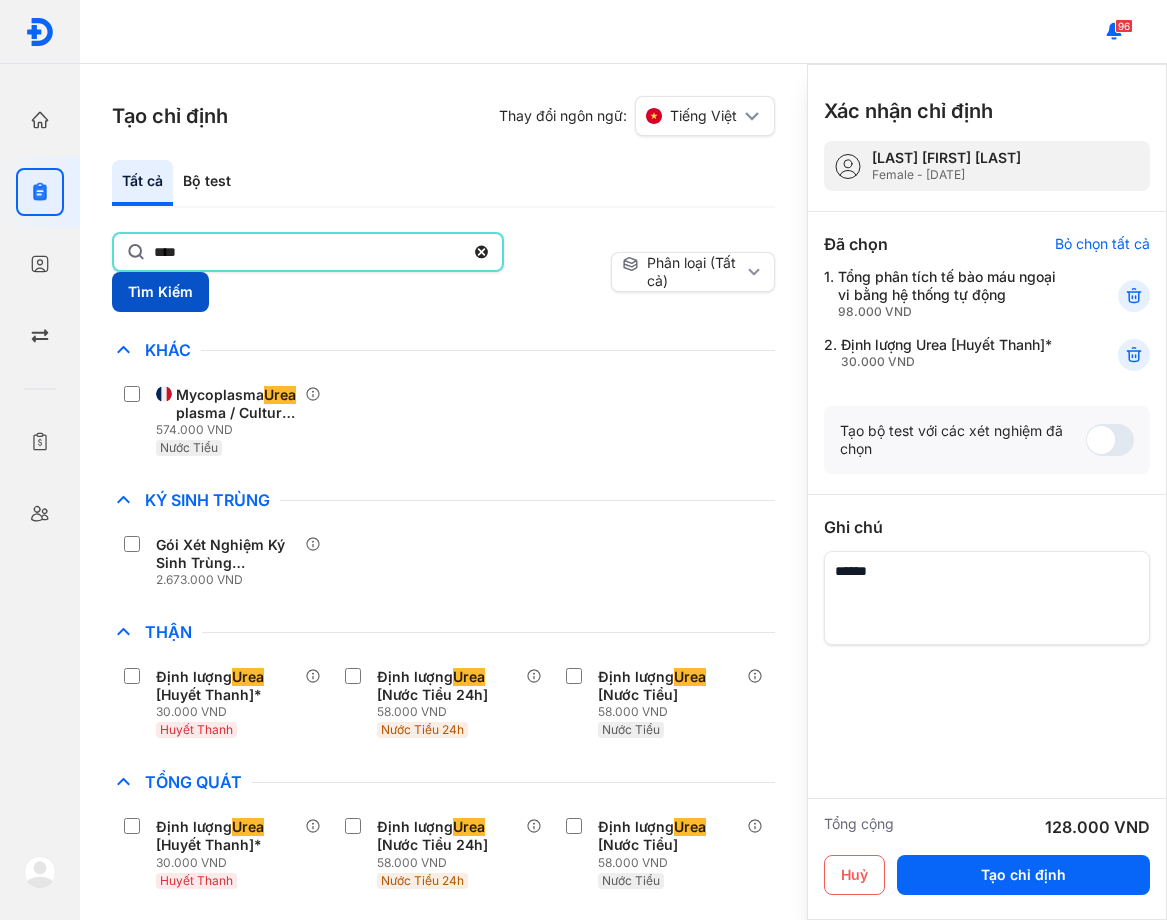 type on "****" 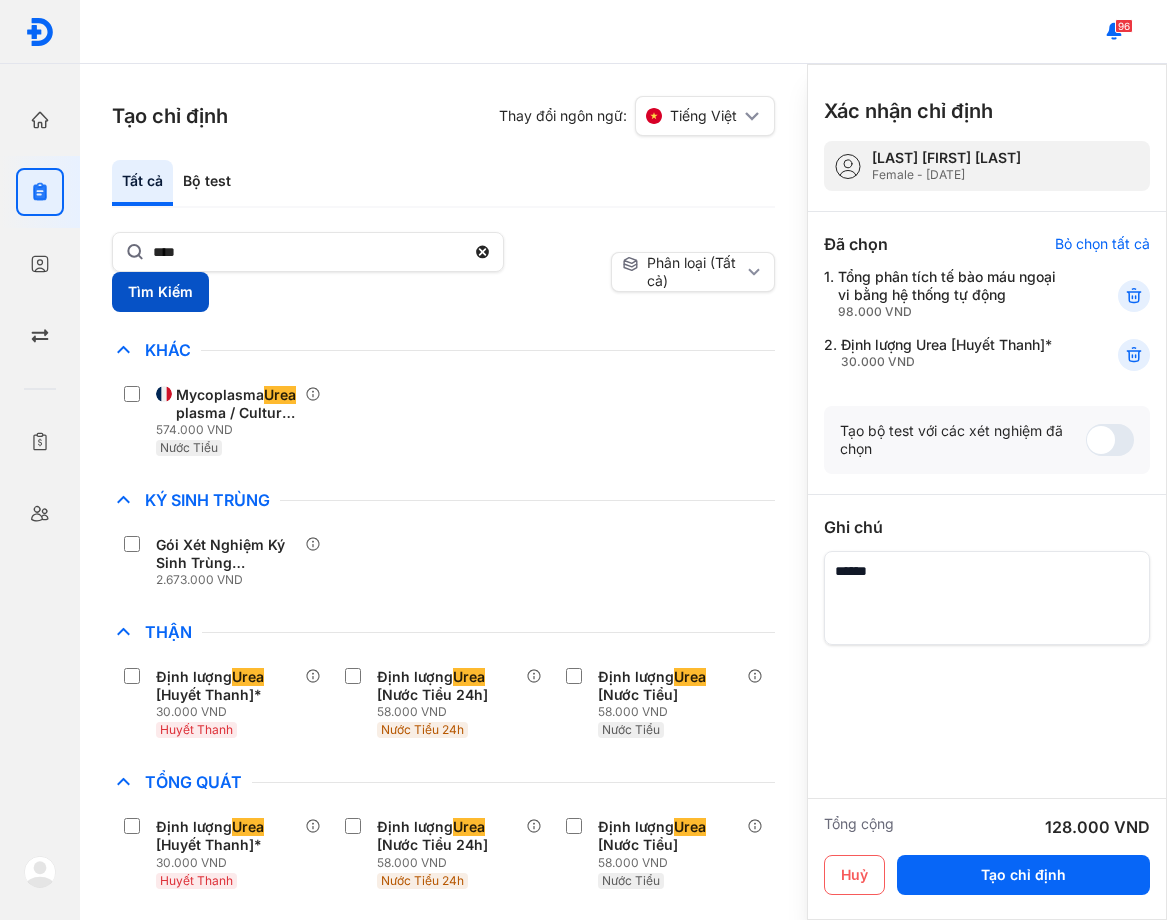 click on "Tìm Kiếm" at bounding box center [160, 292] 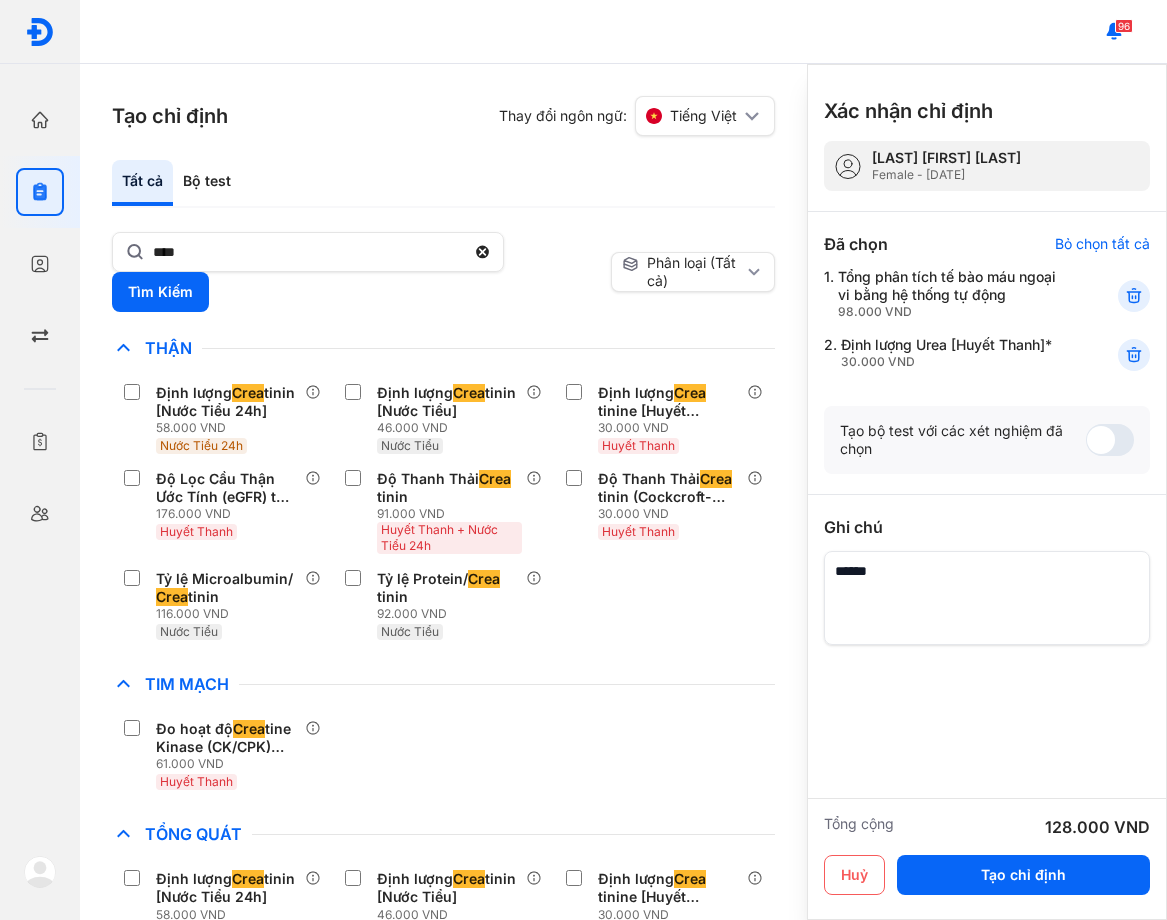 click on "Tim Mạch" at bounding box center [443, 684] 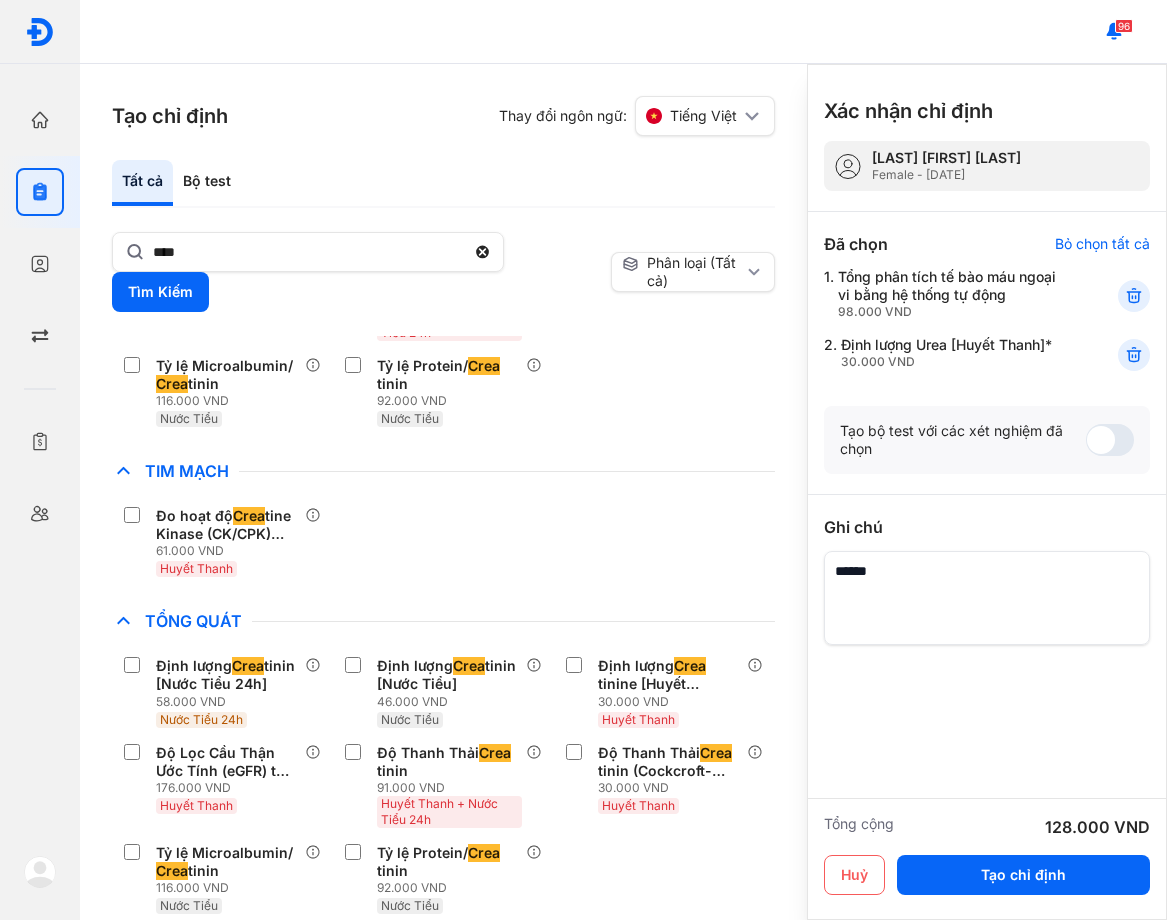 scroll, scrollTop: 0, scrollLeft: 0, axis: both 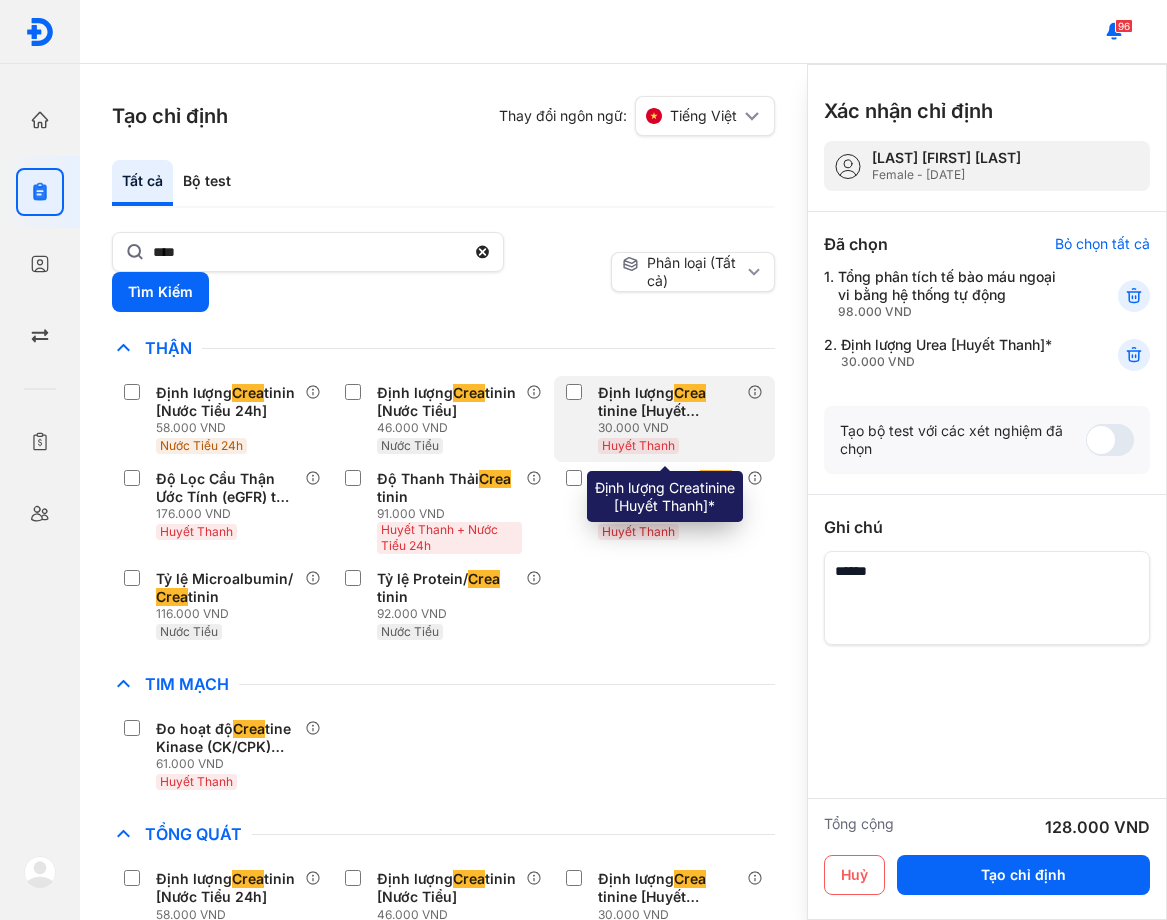 click on "Định lượng  Crea tinine [Huyết Thanh]*" at bounding box center [668, 402] 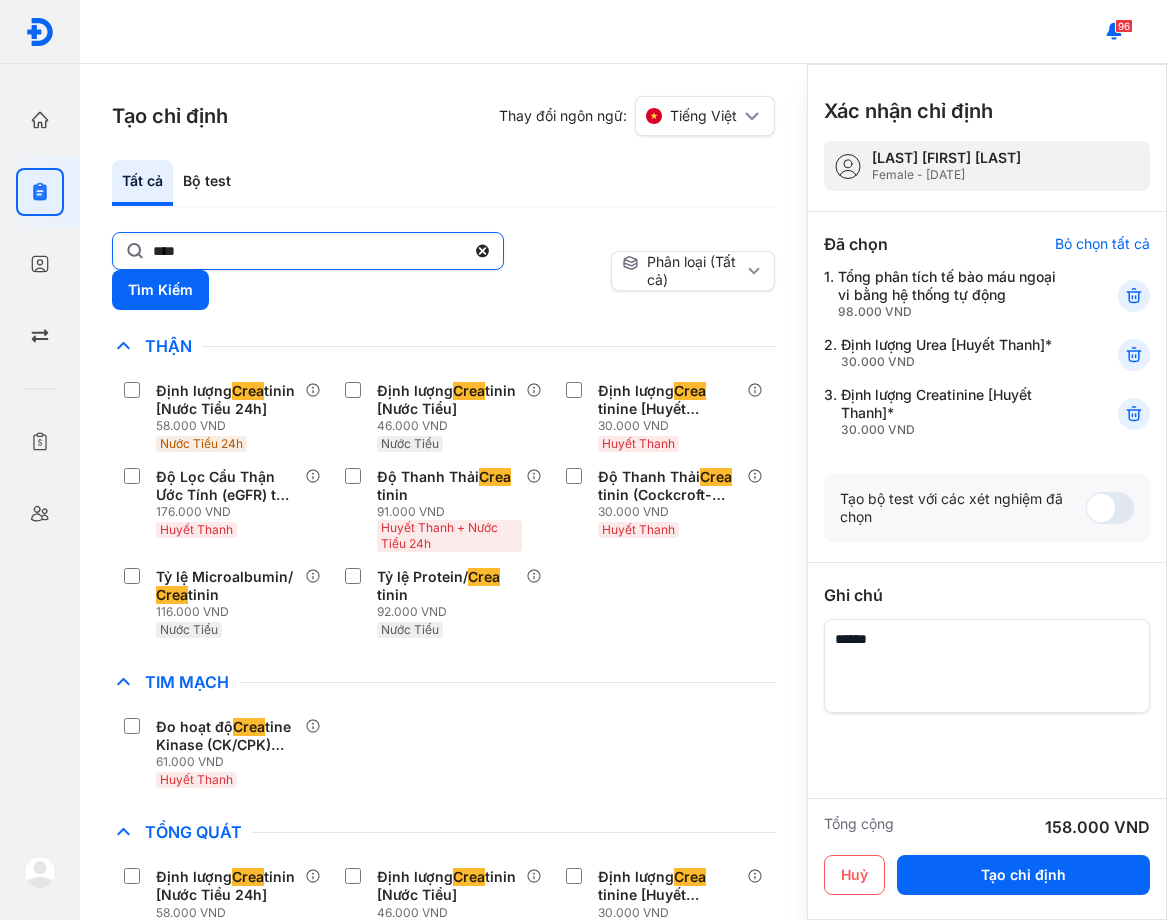click on "****" 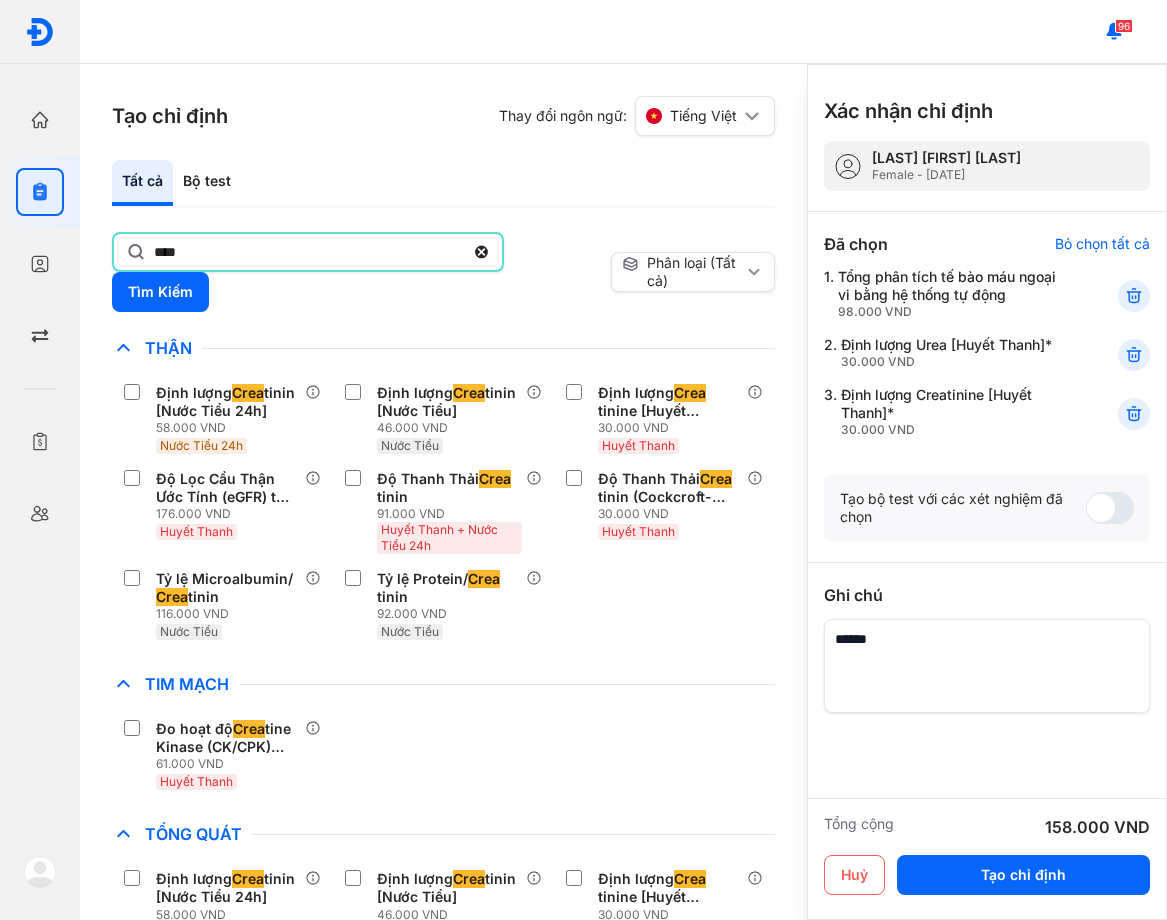 click on "****" 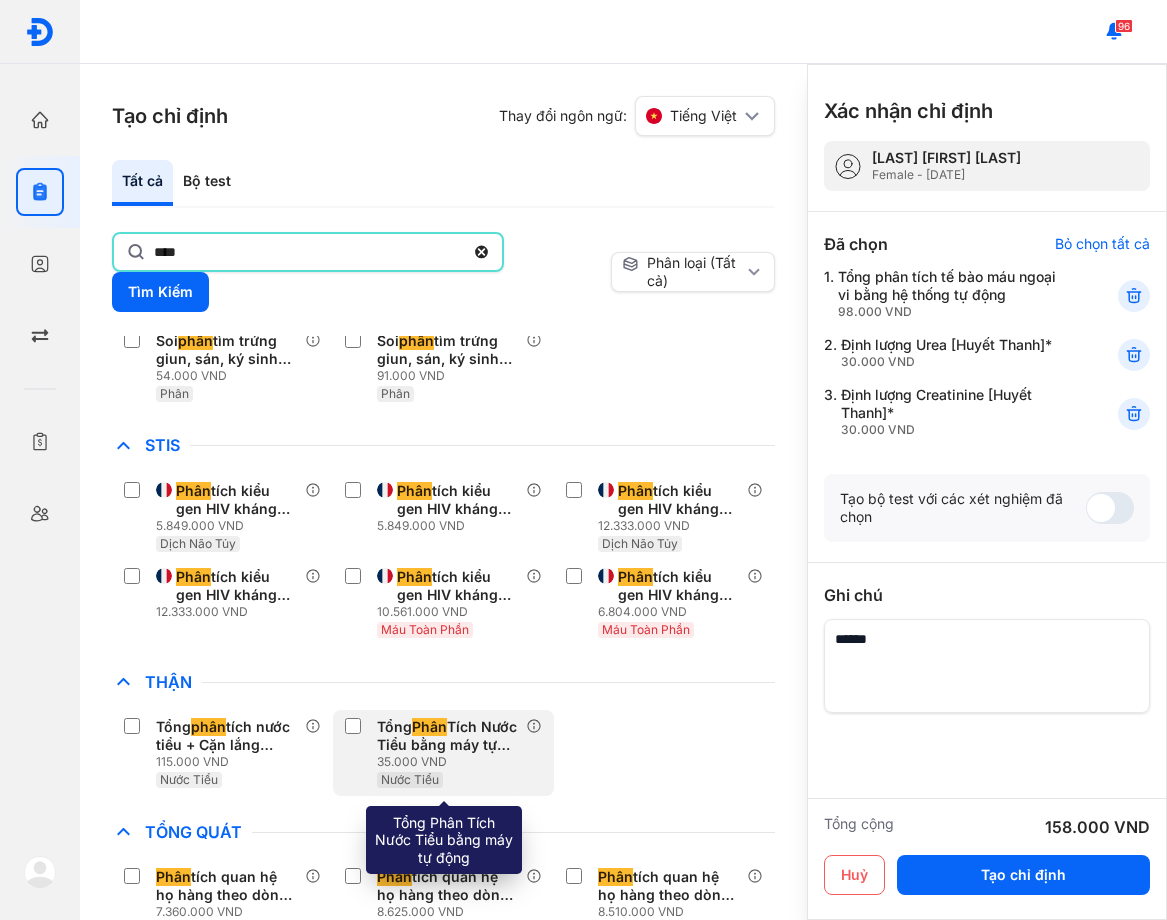 scroll, scrollTop: 1100, scrollLeft: 0, axis: vertical 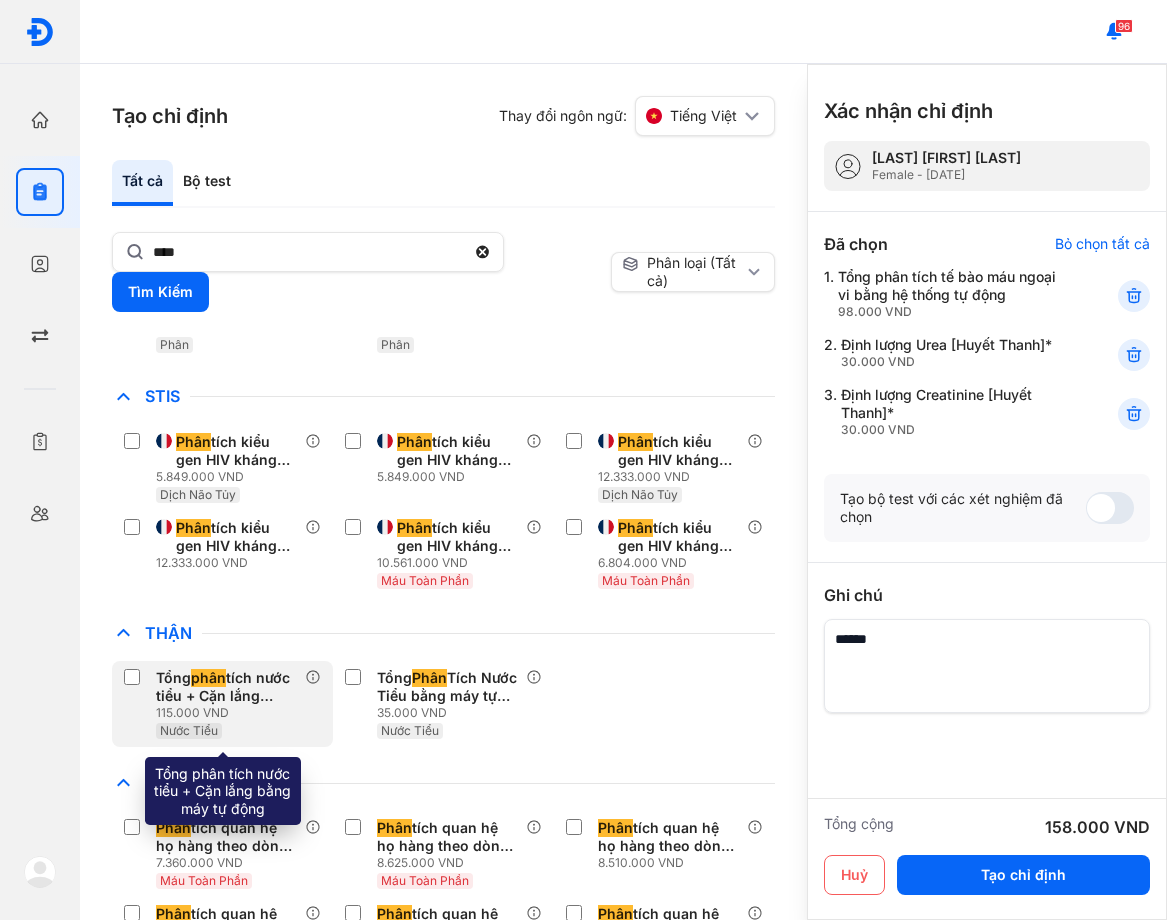click on "Tổng  phân  tích nước tiểu + Cặn lắng bằng máy tự động 115.000 VND Nước Tiểu" at bounding box center (214, 704) 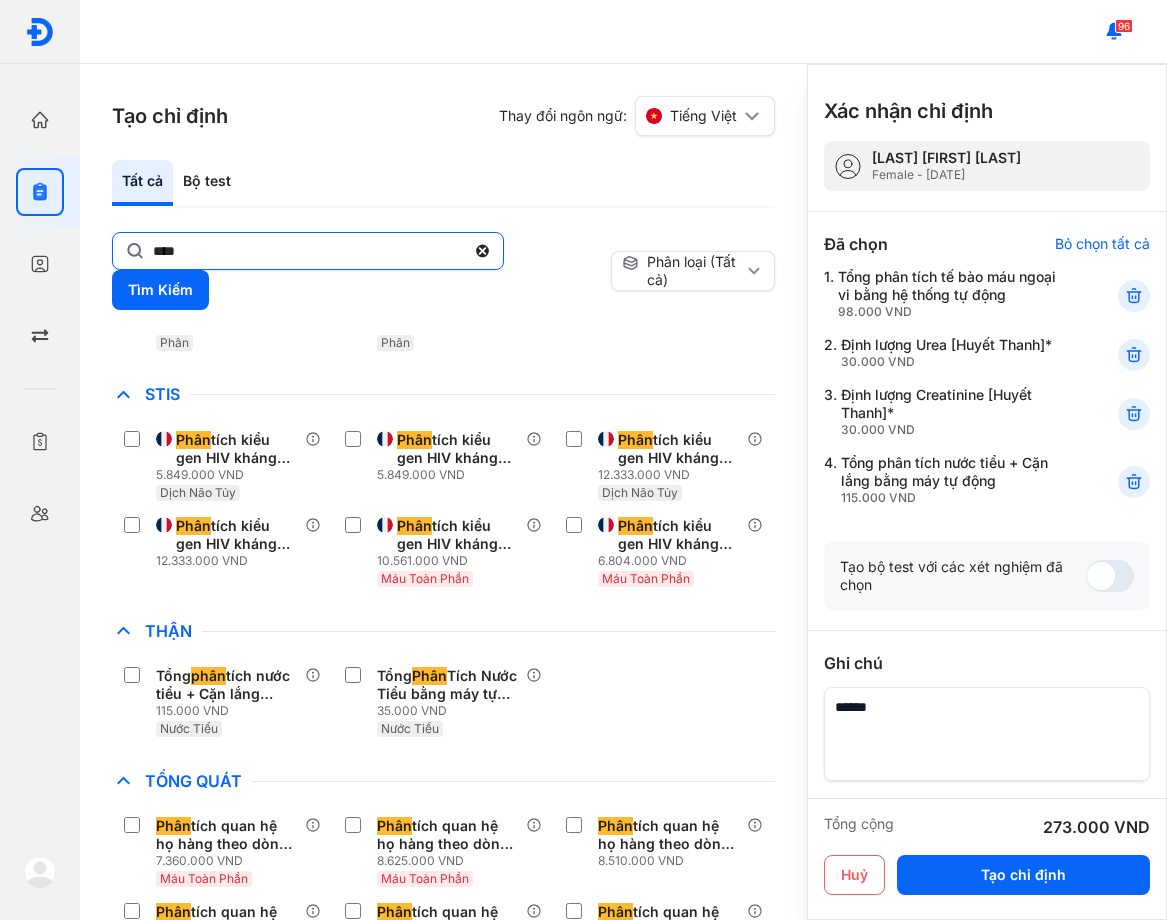 click on "****" 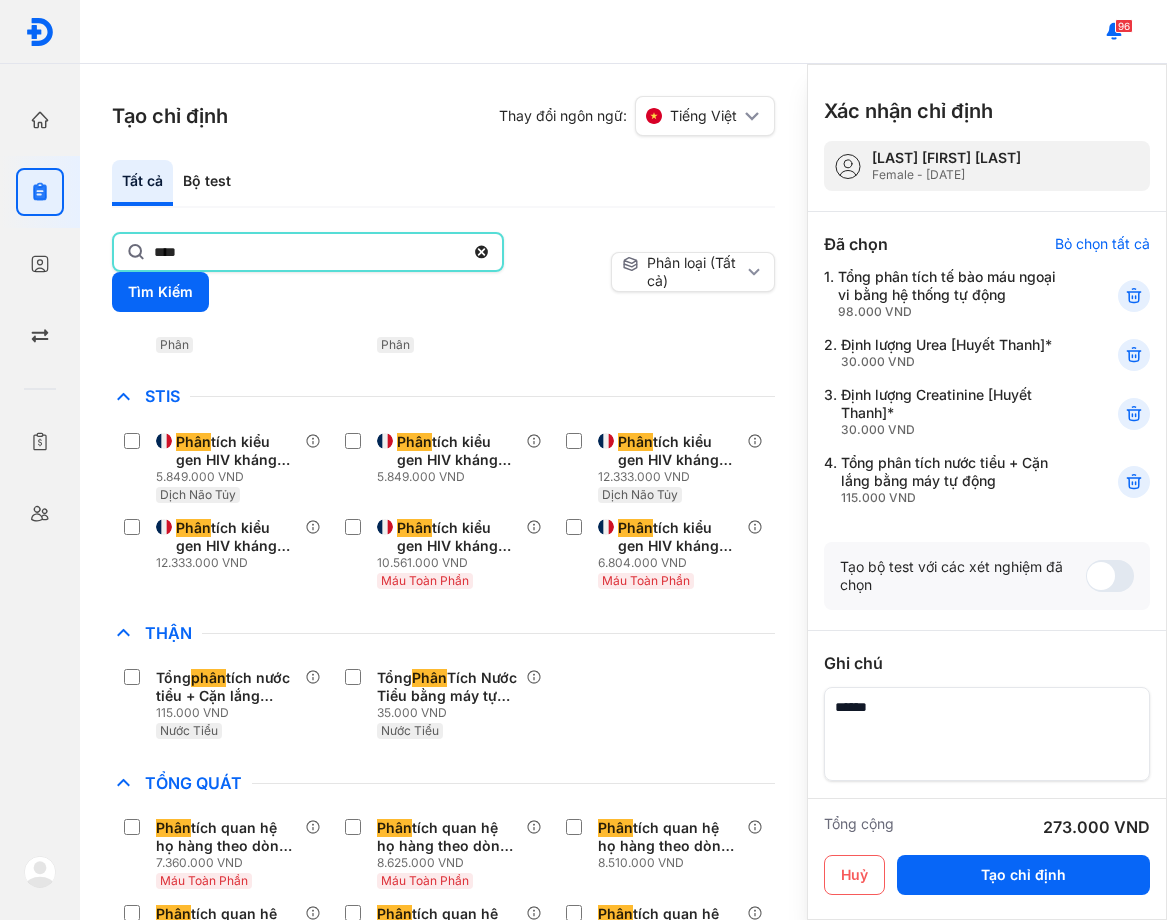 click on "****" 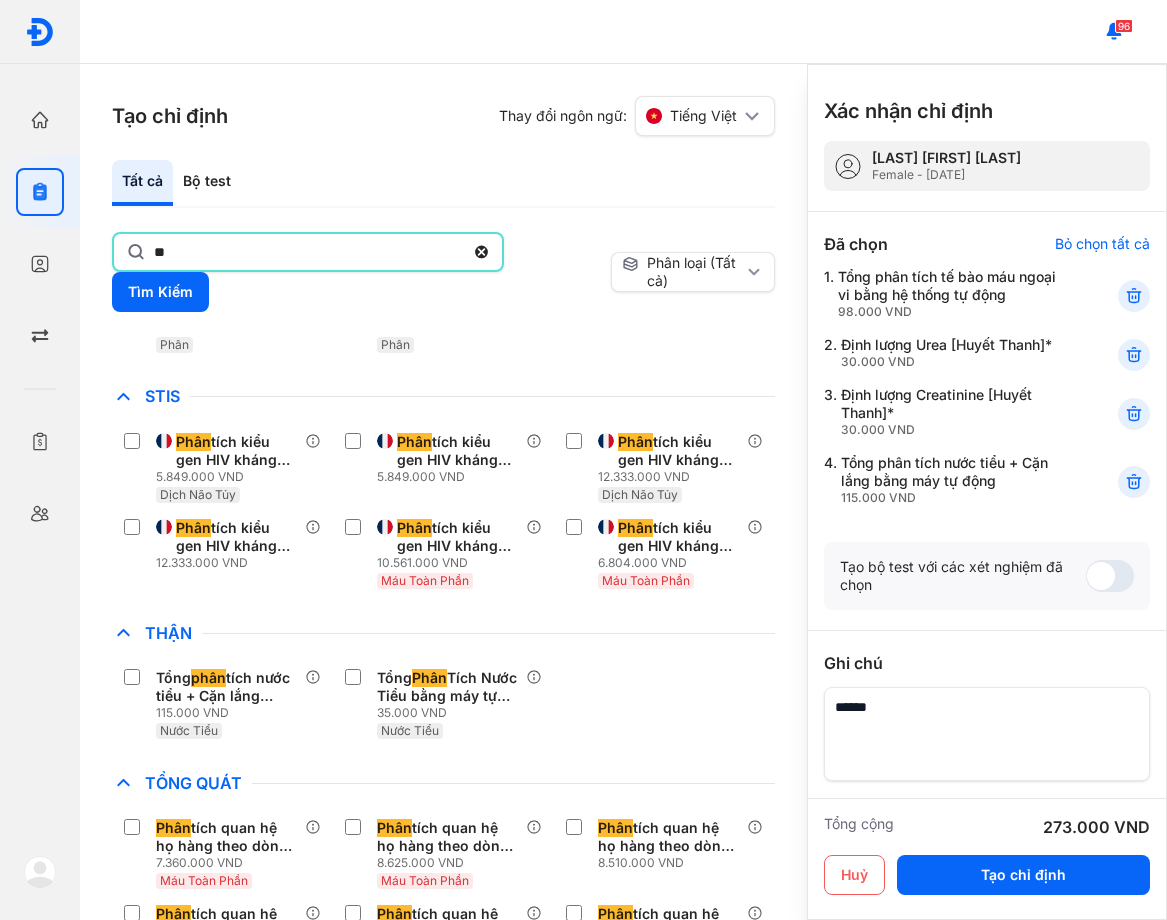 type on "*" 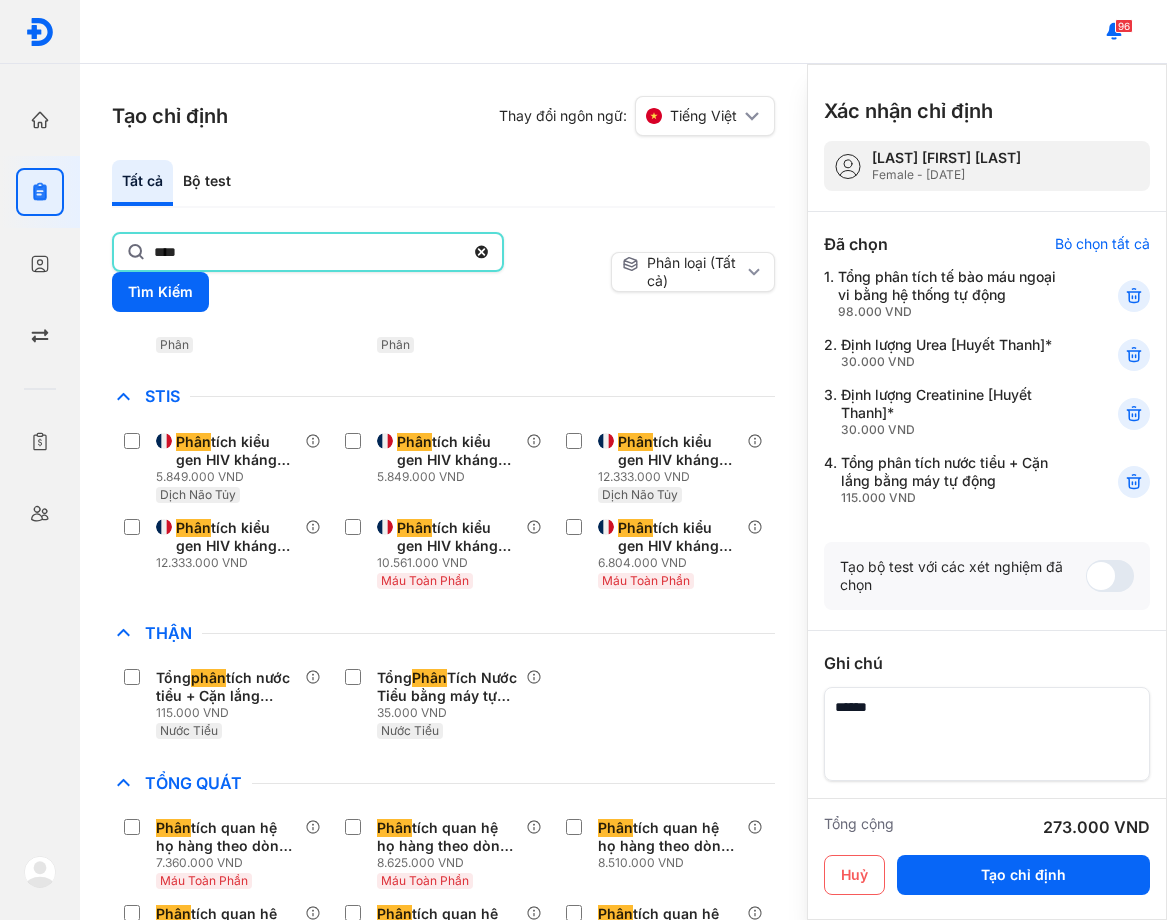 type on "****" 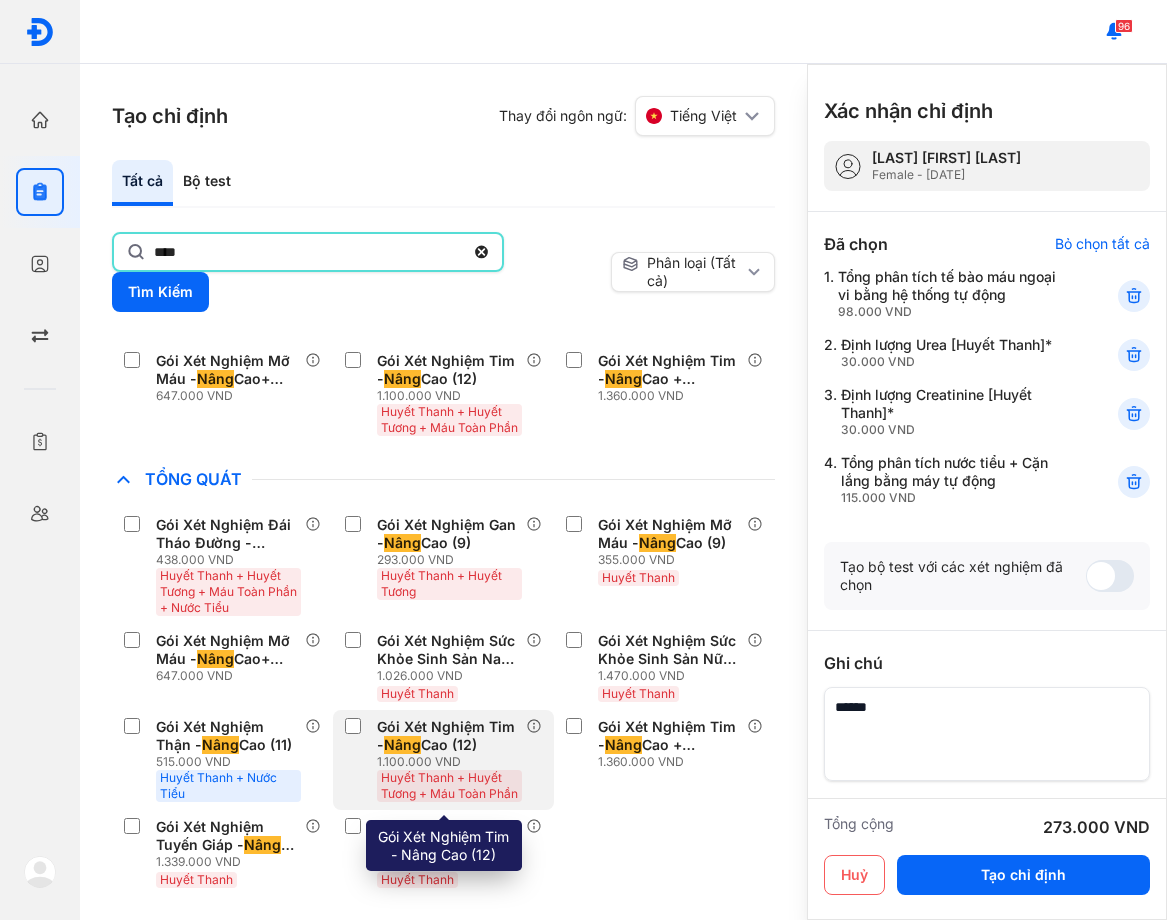 scroll, scrollTop: 1227, scrollLeft: 0, axis: vertical 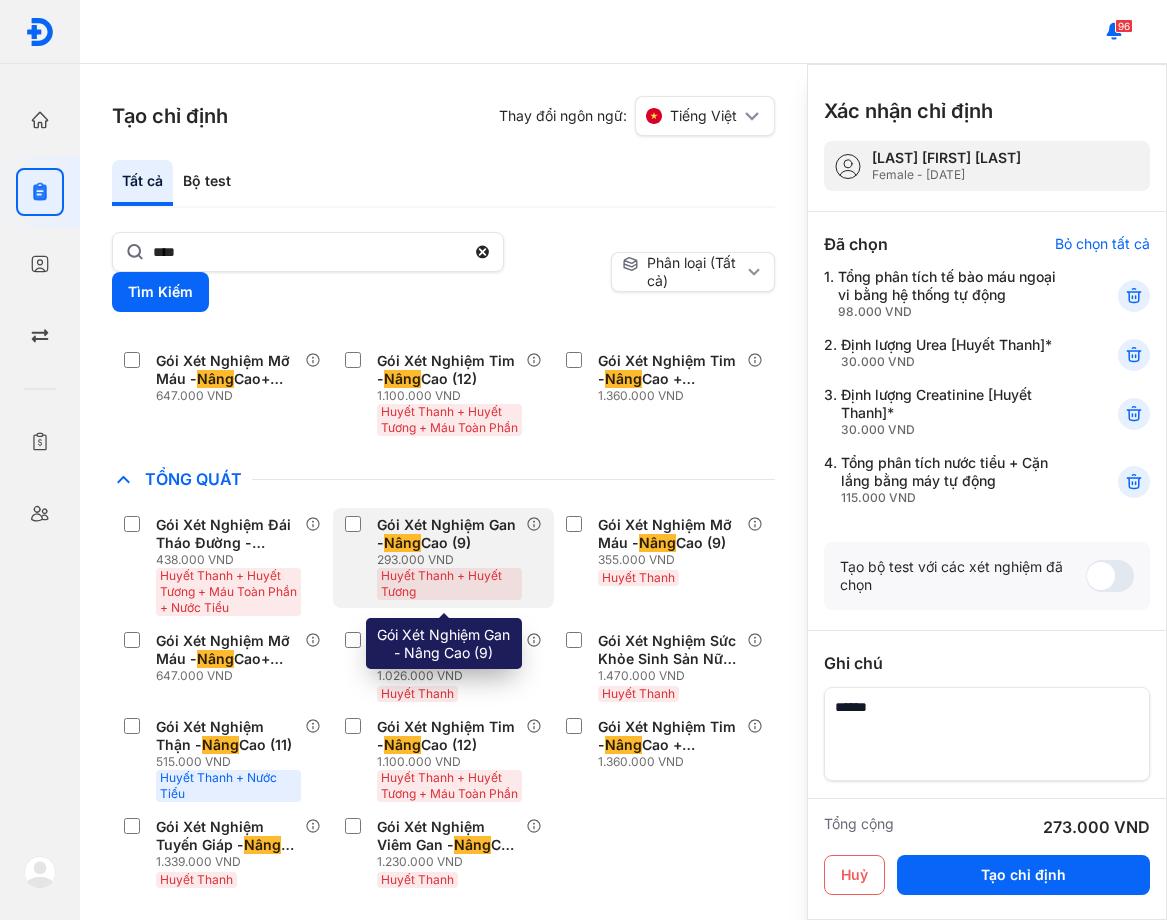 click on "Nâng" at bounding box center (402, 543) 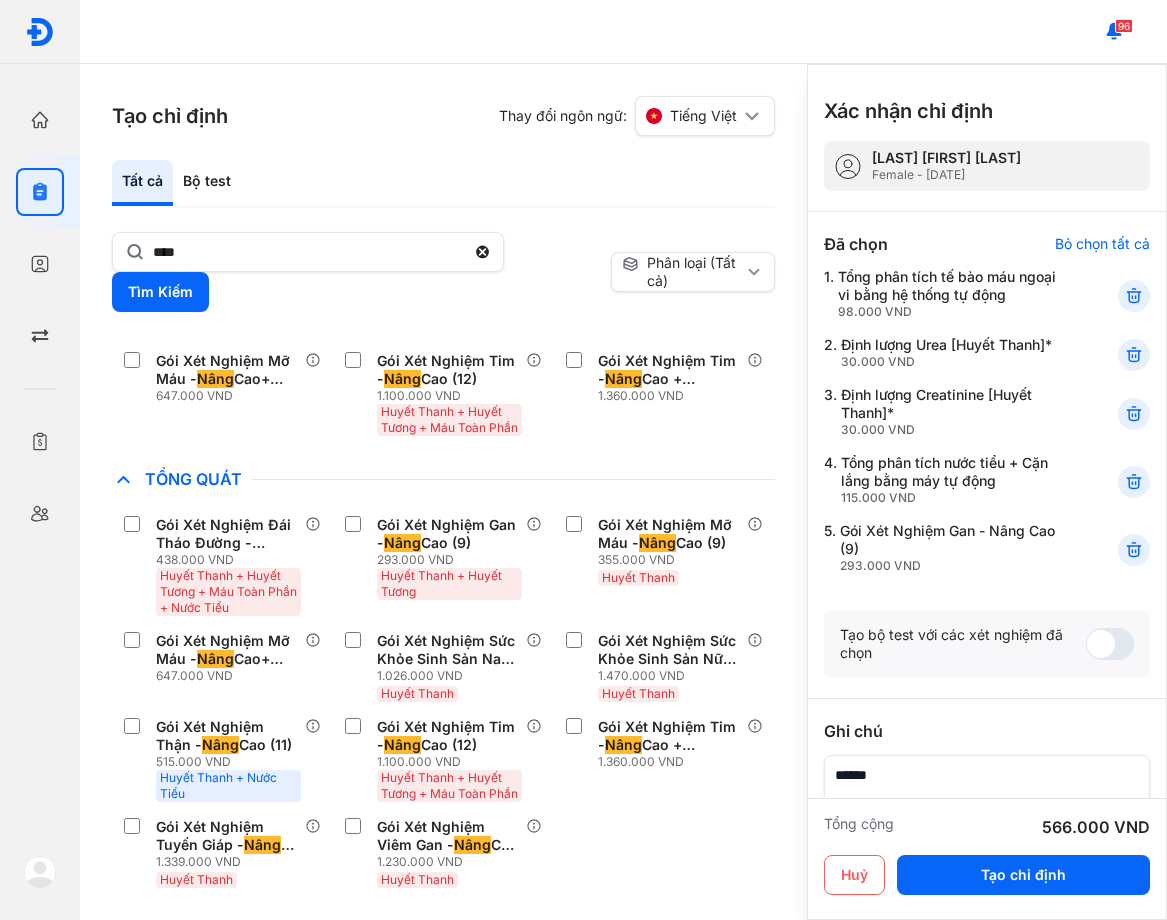 click on "Tất cả Bộ test" at bounding box center [443, 184] 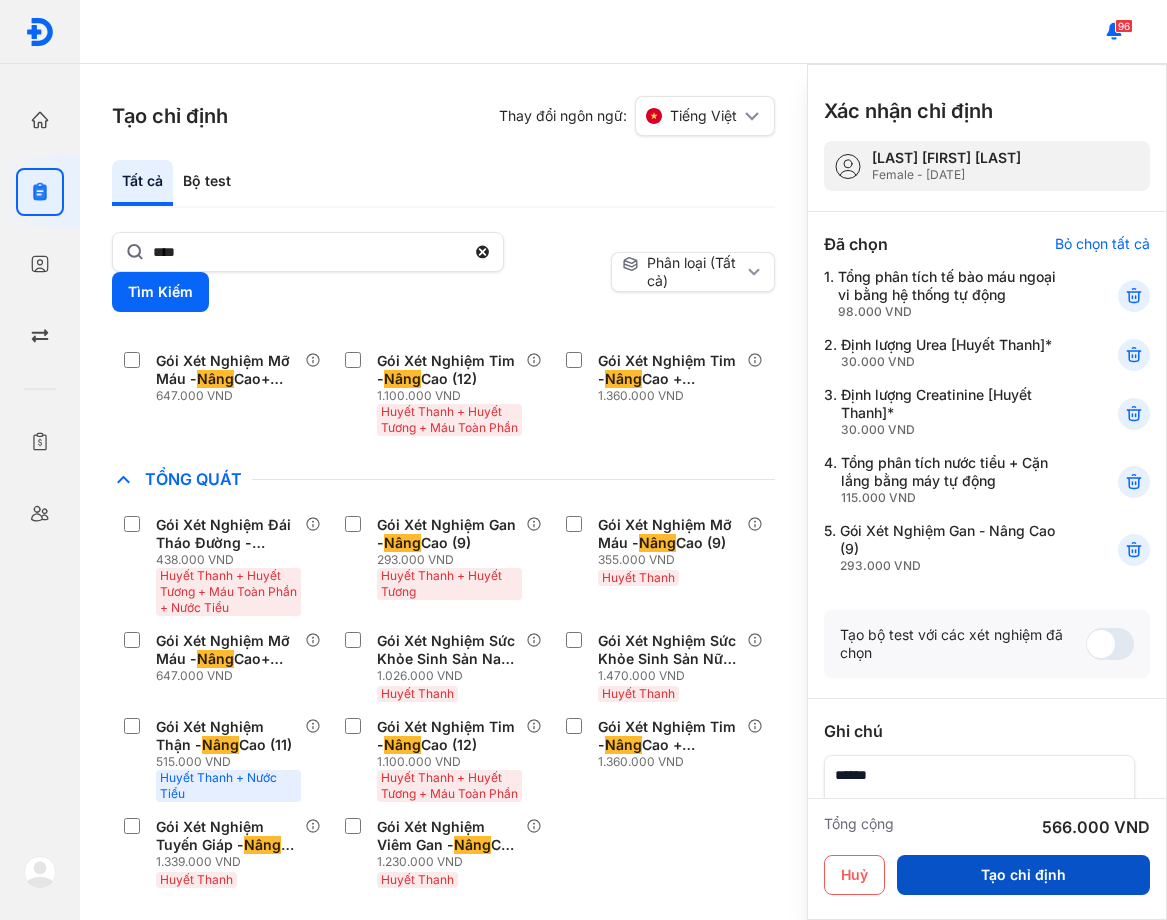 click on "Tạo chỉ định" at bounding box center [1023, 875] 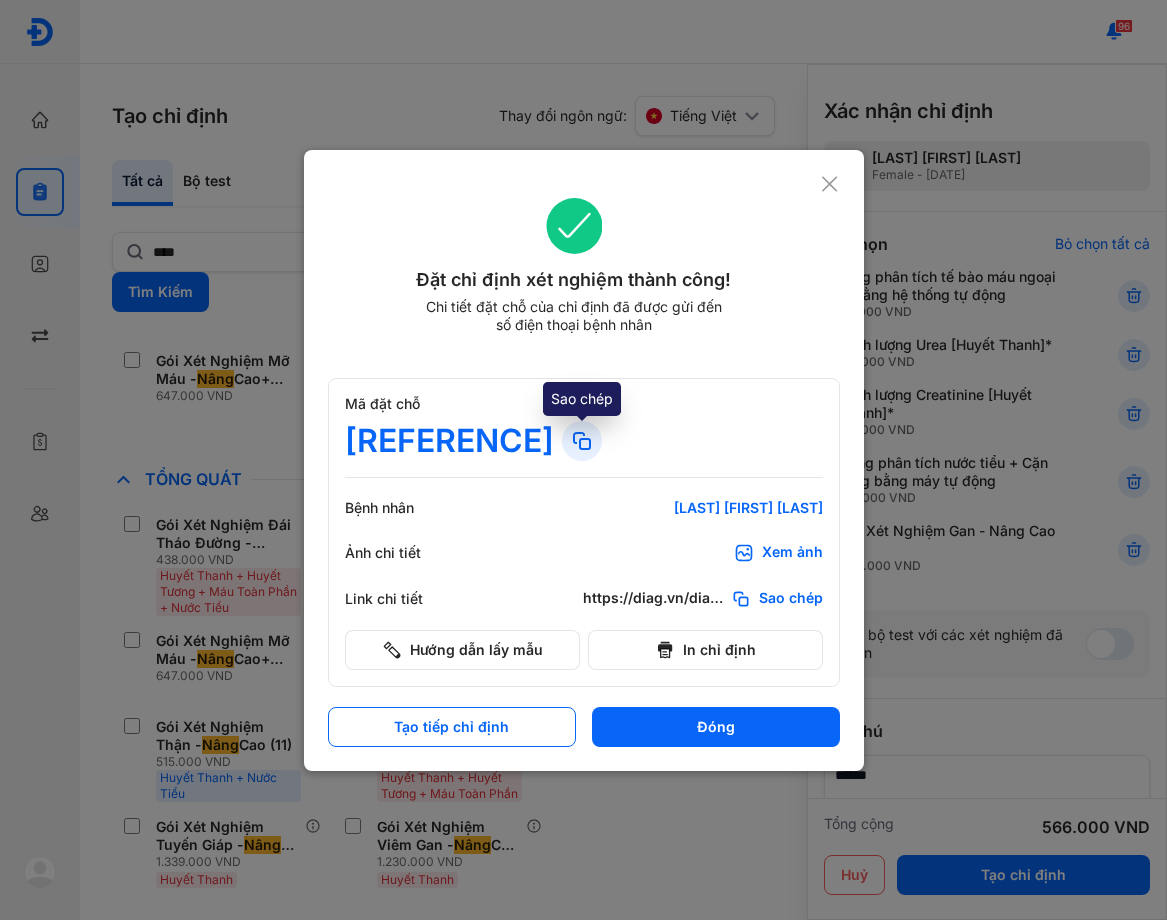 click 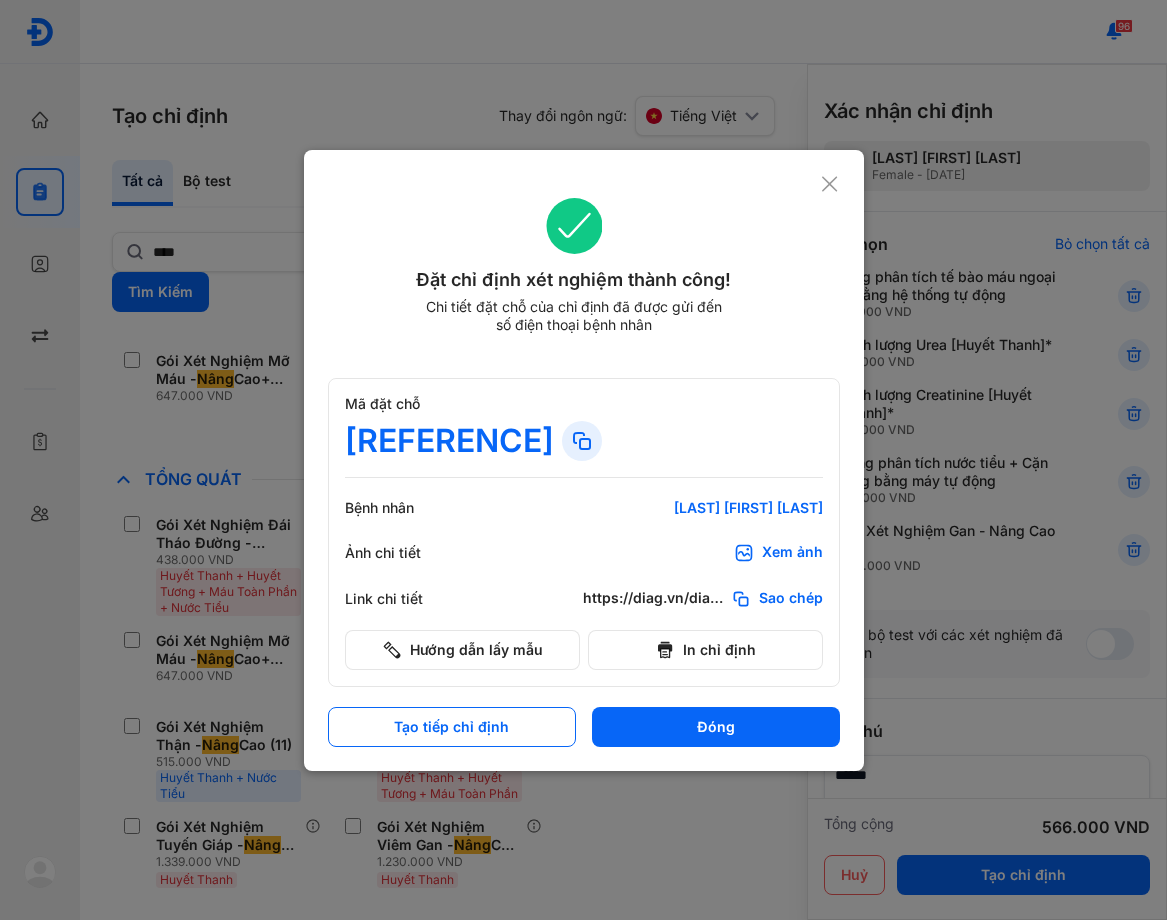 click on "Mã đặt chỗ" at bounding box center (584, 404) 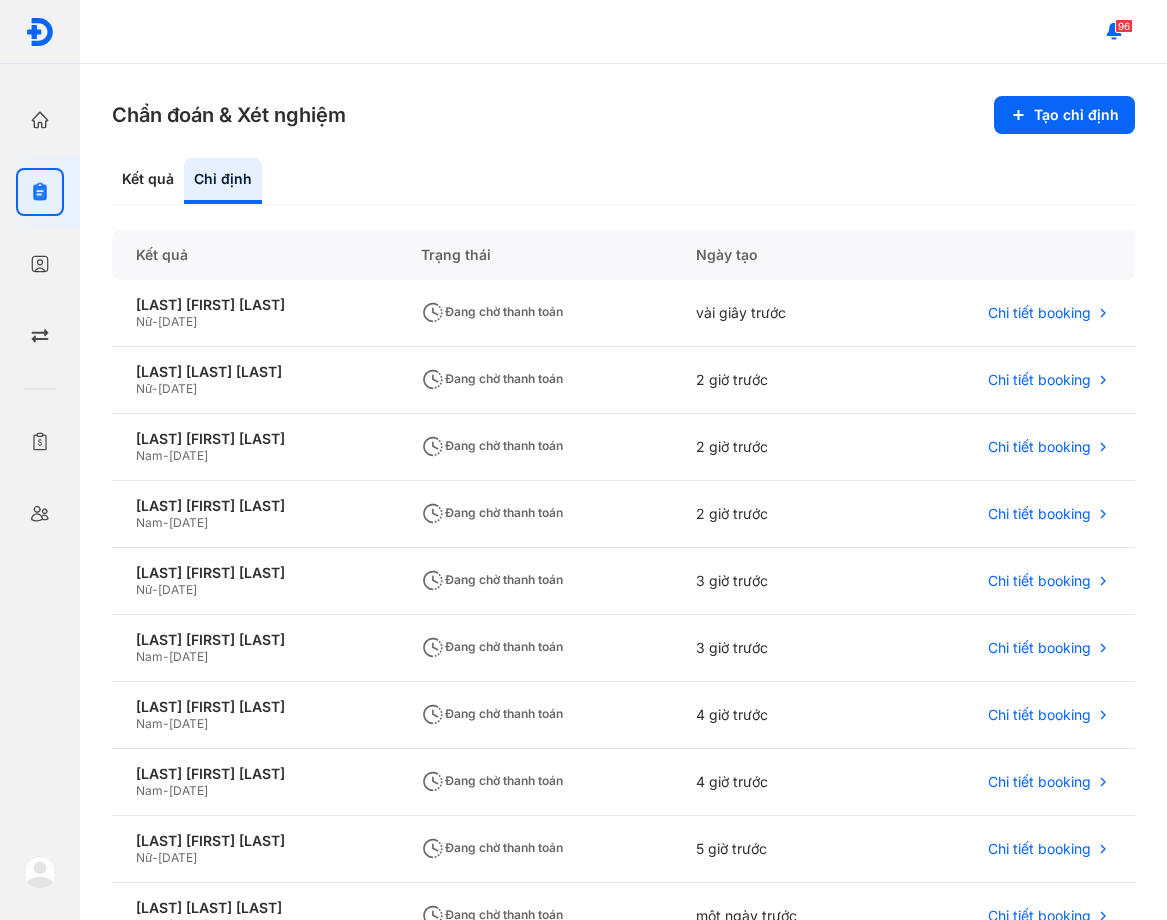 click on "Kết quả Chỉ định" at bounding box center [623, 182] 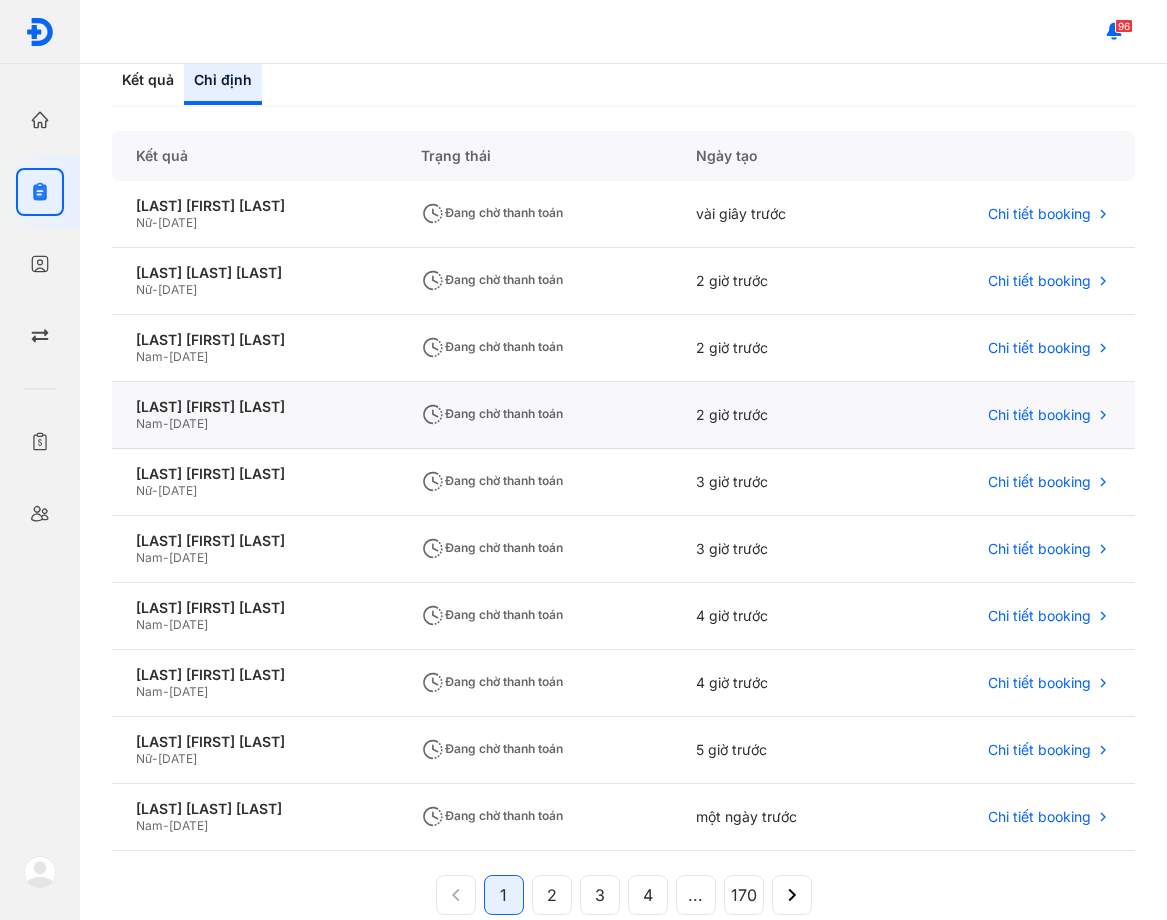 scroll, scrollTop: 100, scrollLeft: 0, axis: vertical 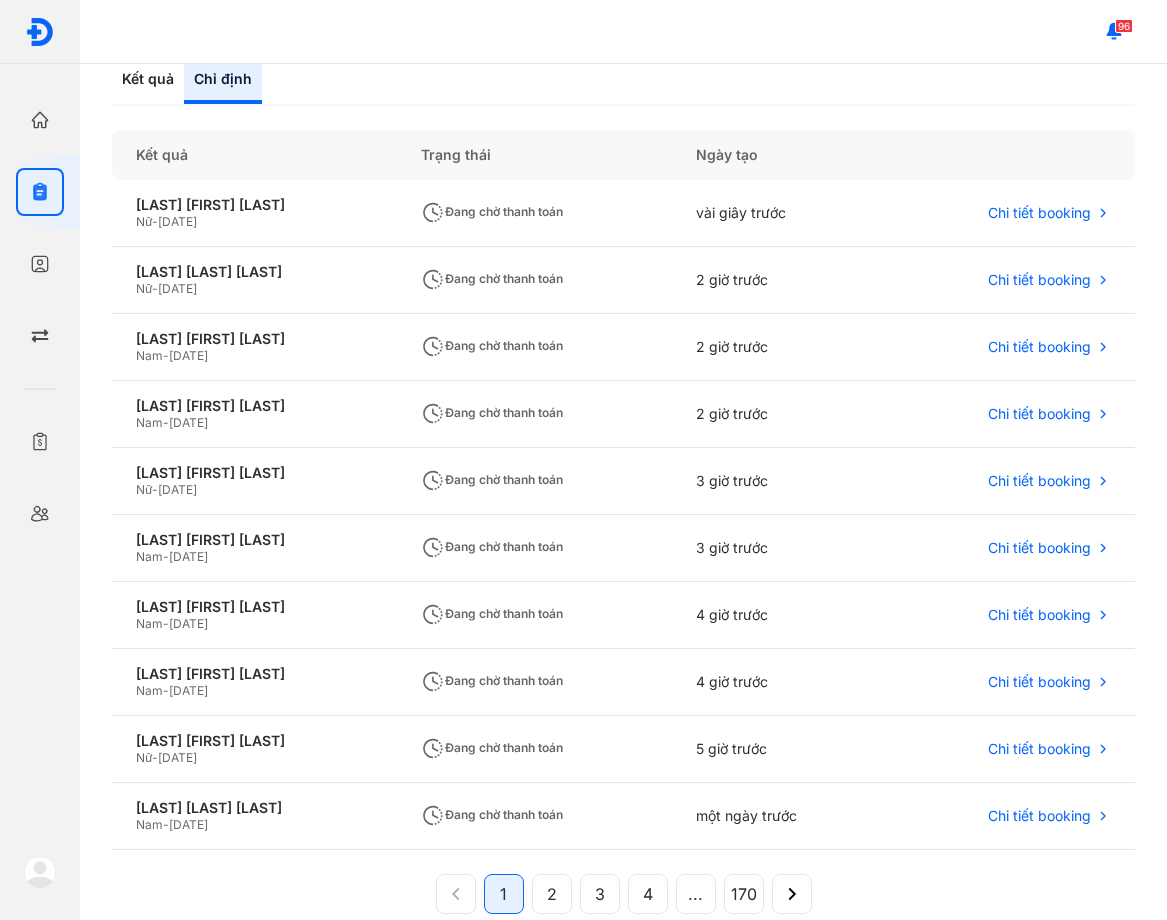 click on "96" at bounding box center [623, 32] 